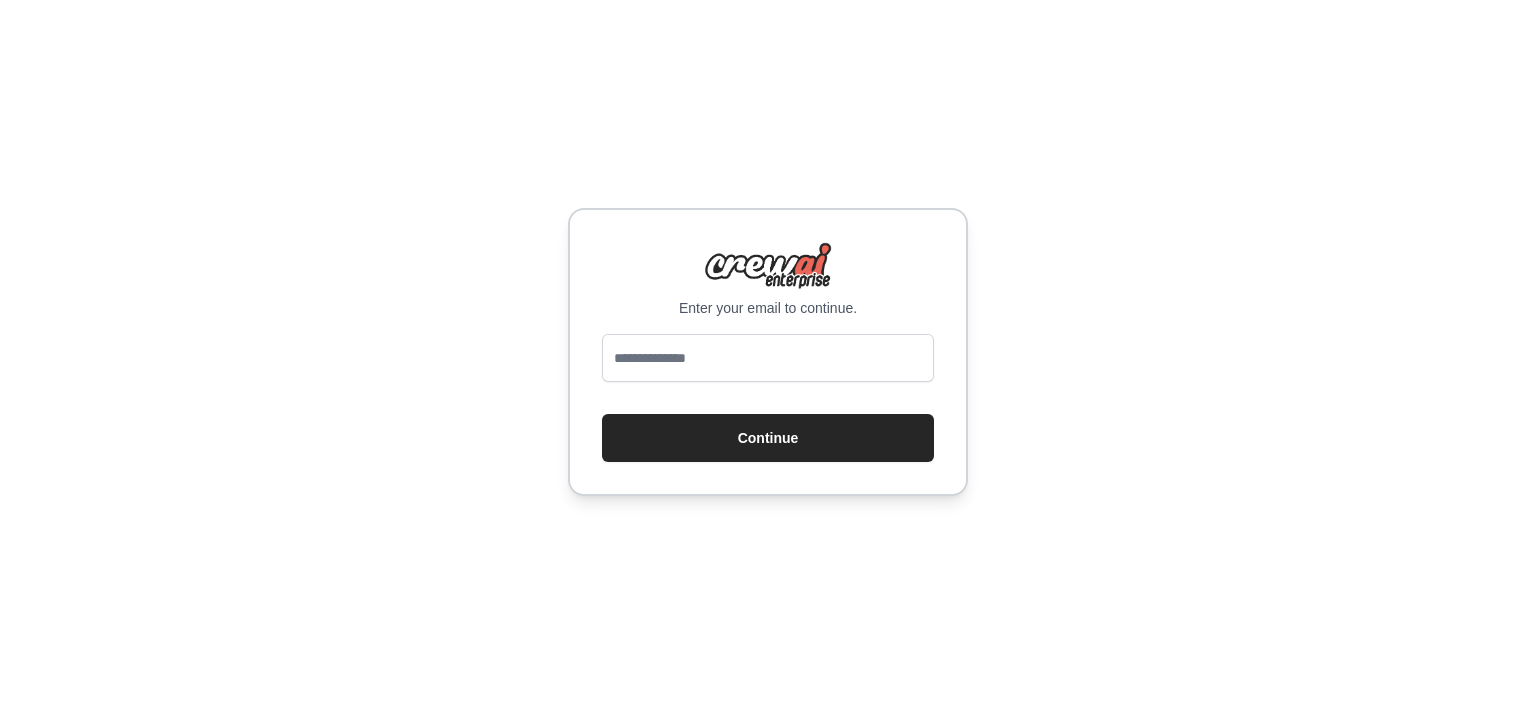 scroll, scrollTop: 0, scrollLeft: 0, axis: both 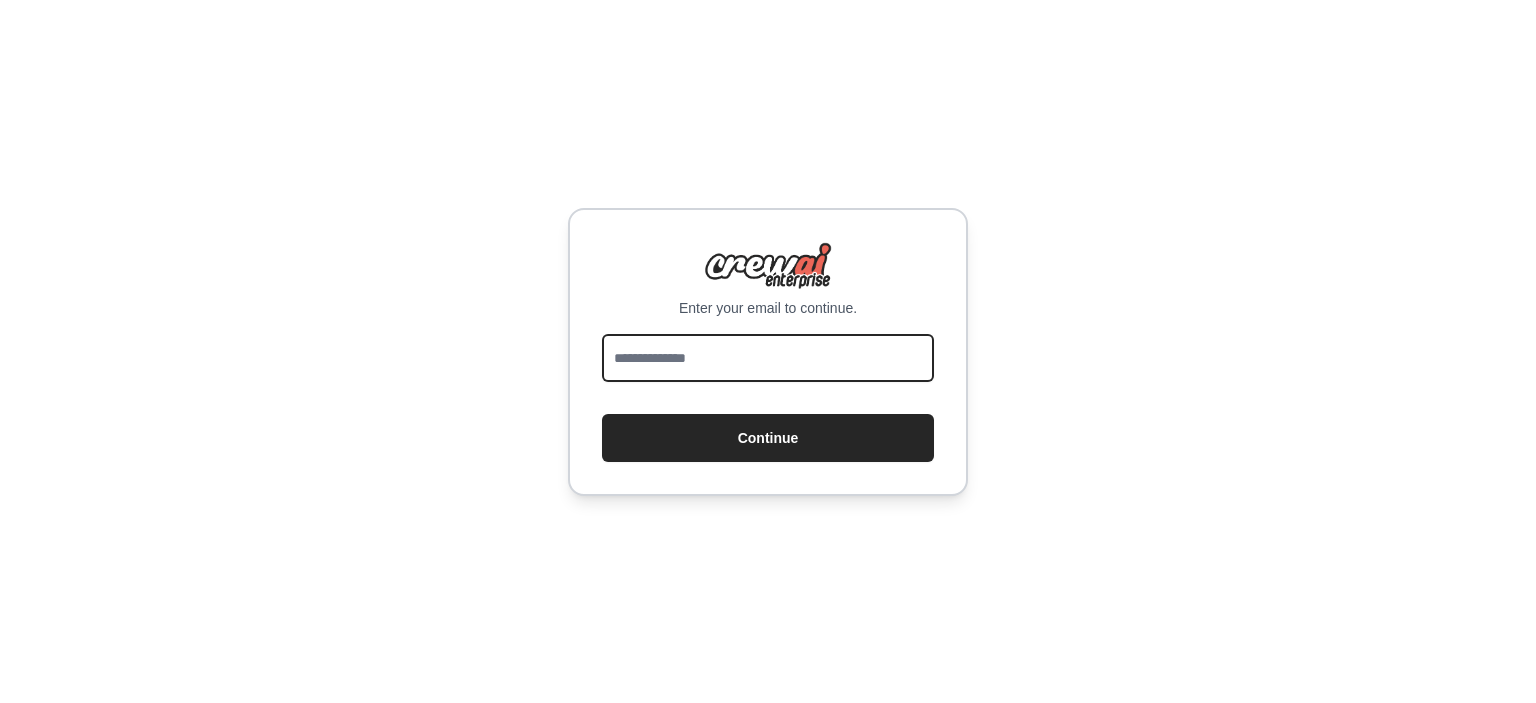 click at bounding box center (768, 358) 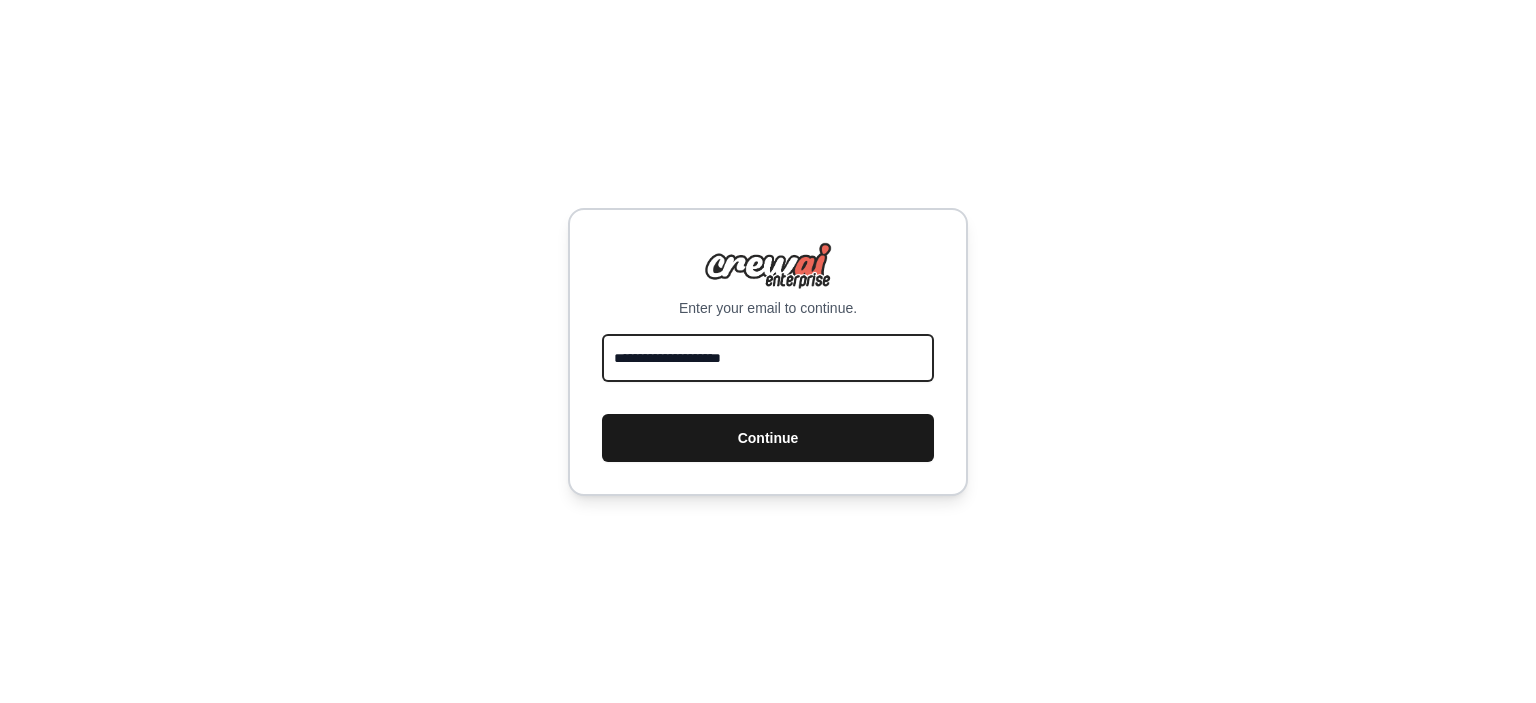 type on "**********" 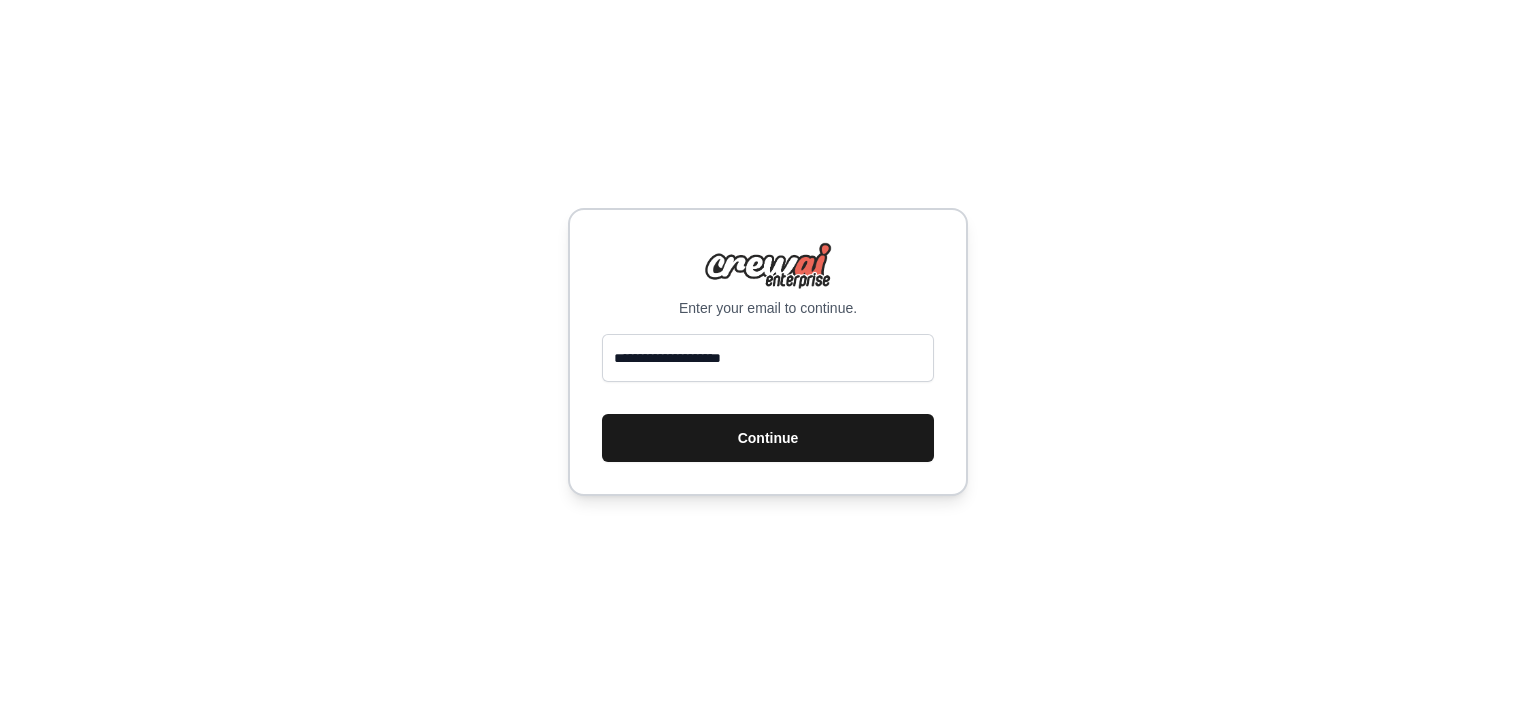 click on "Continue" at bounding box center (768, 438) 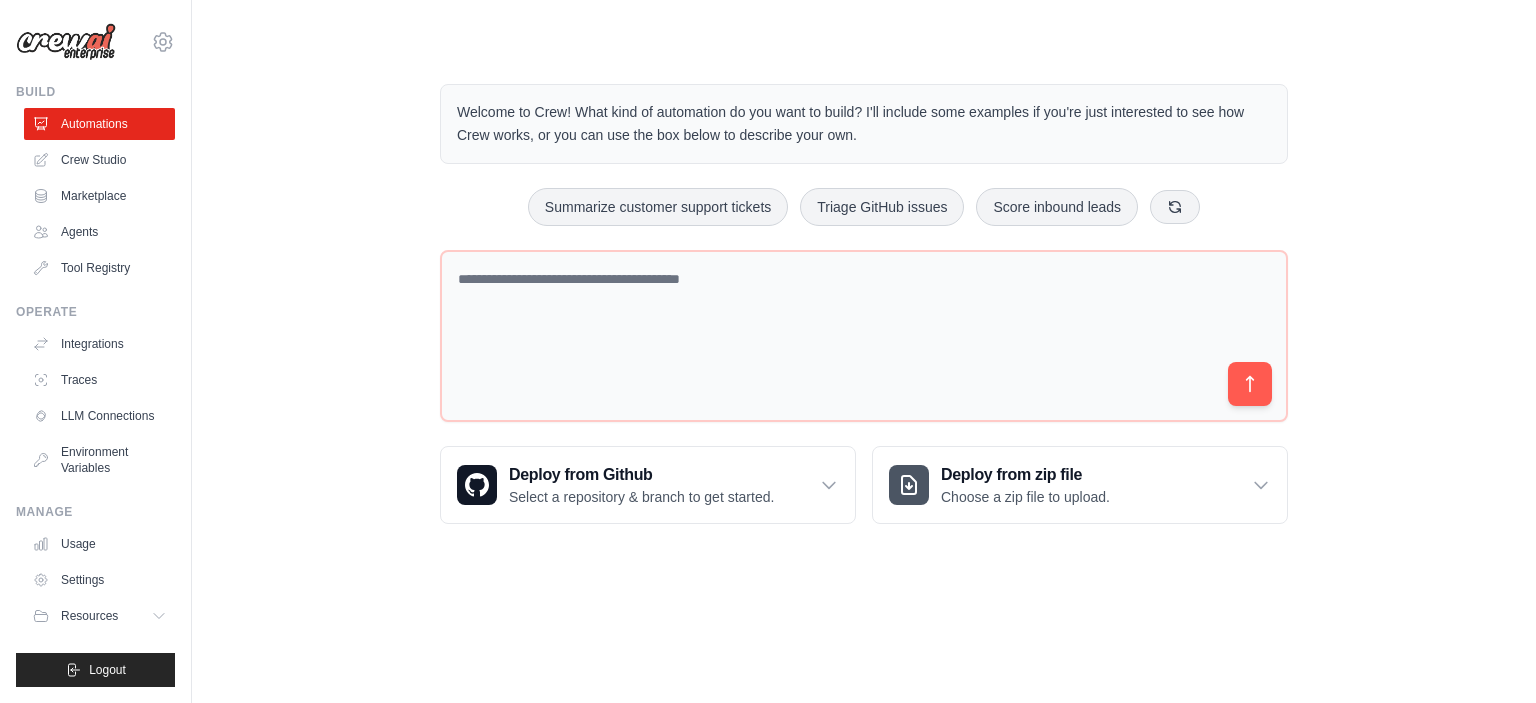 scroll, scrollTop: 0, scrollLeft: 0, axis: both 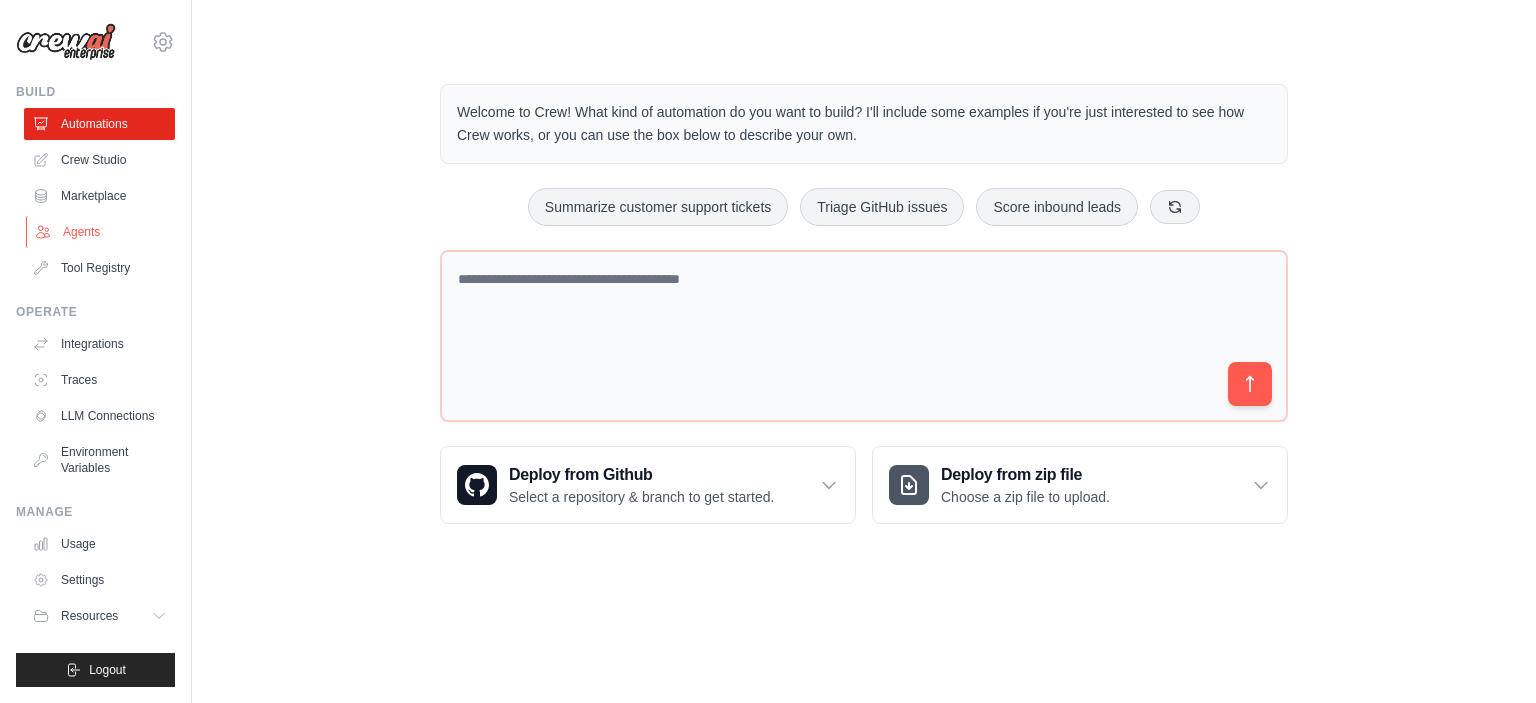 click on "Agents" at bounding box center [101, 232] 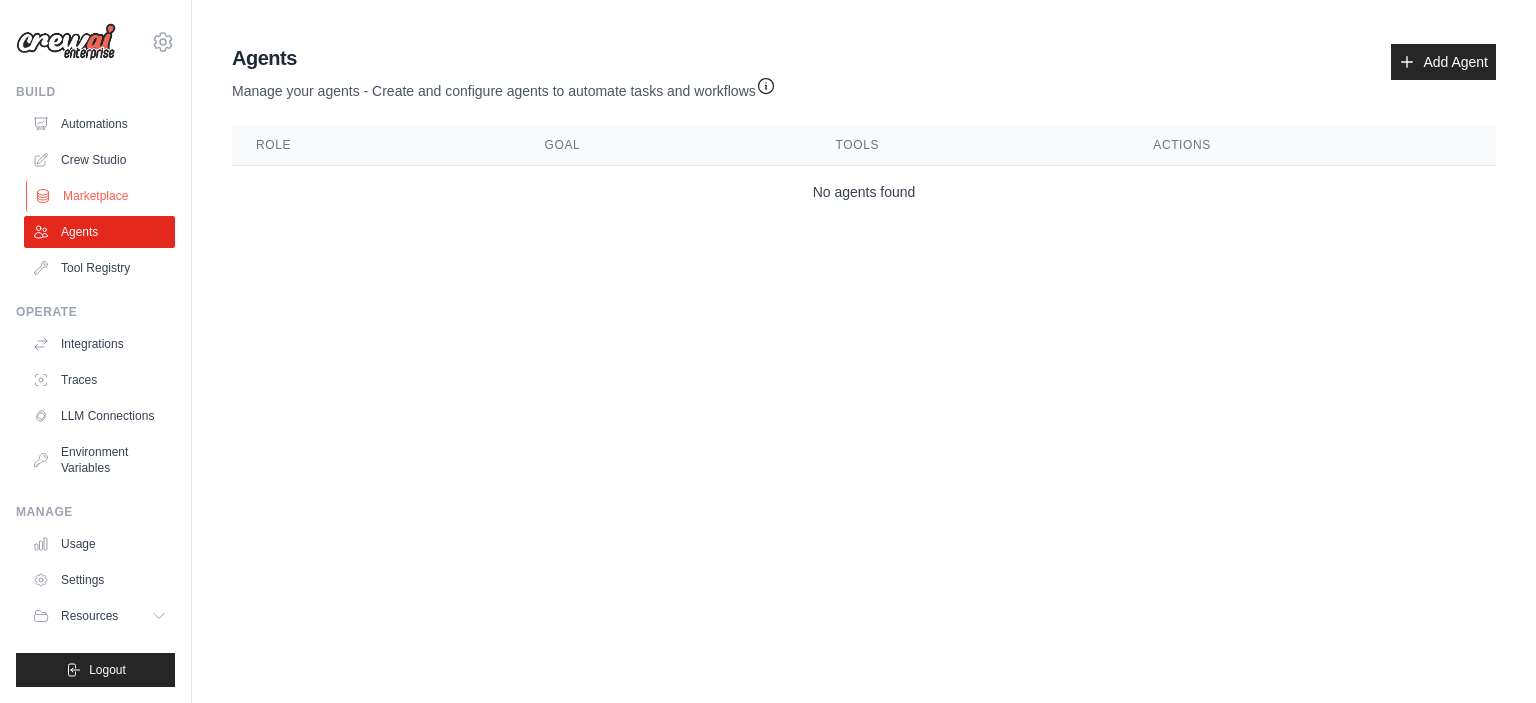 click on "Marketplace" at bounding box center (101, 196) 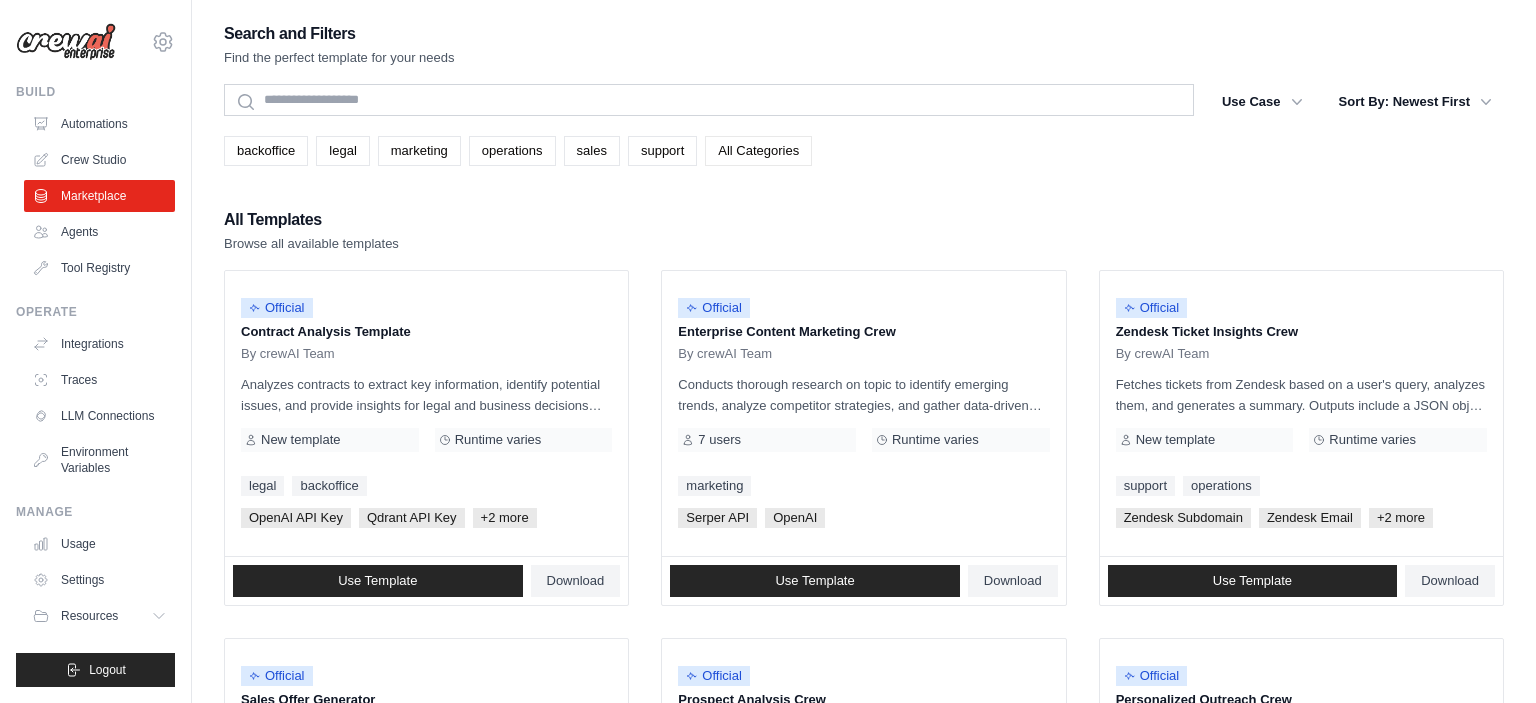 click on "All Categories" at bounding box center [758, 151] 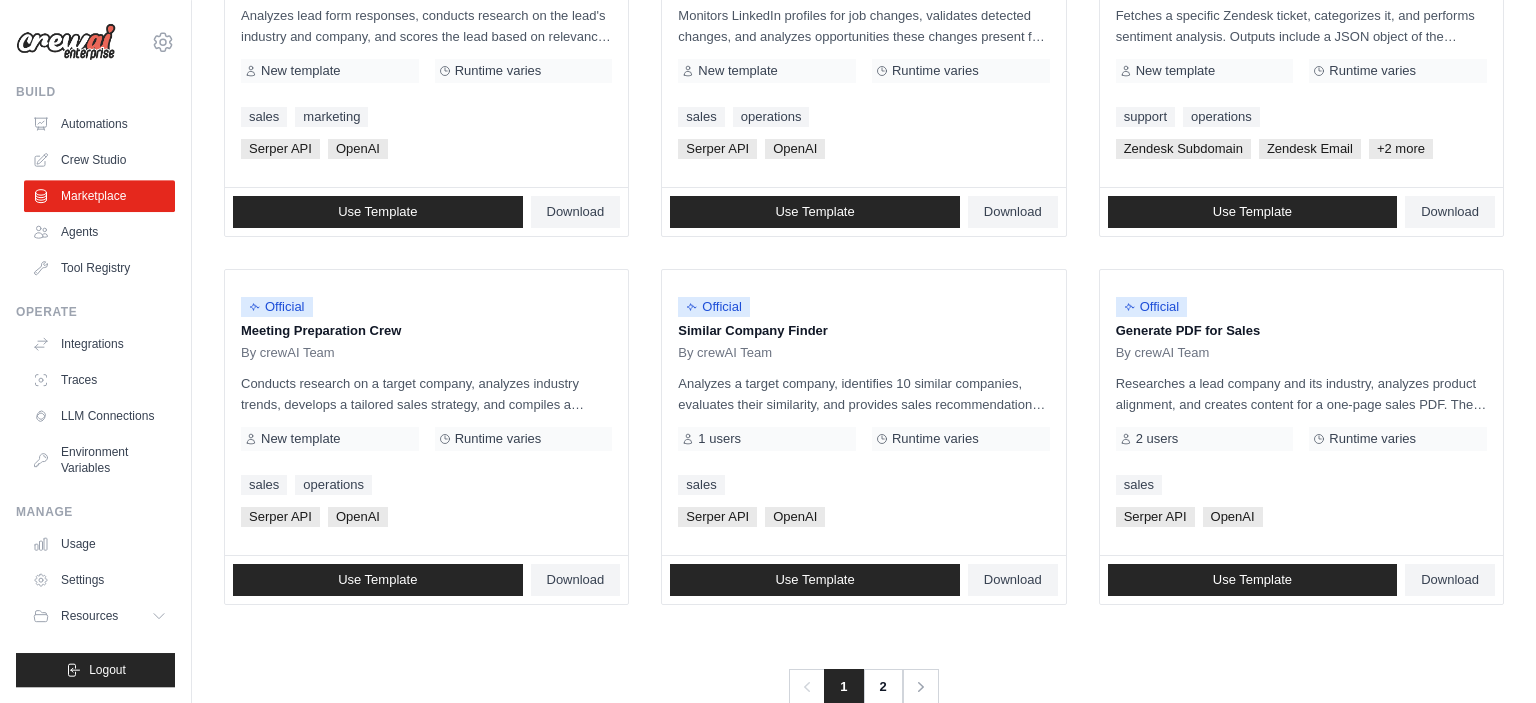 scroll, scrollTop: 1147, scrollLeft: 0, axis: vertical 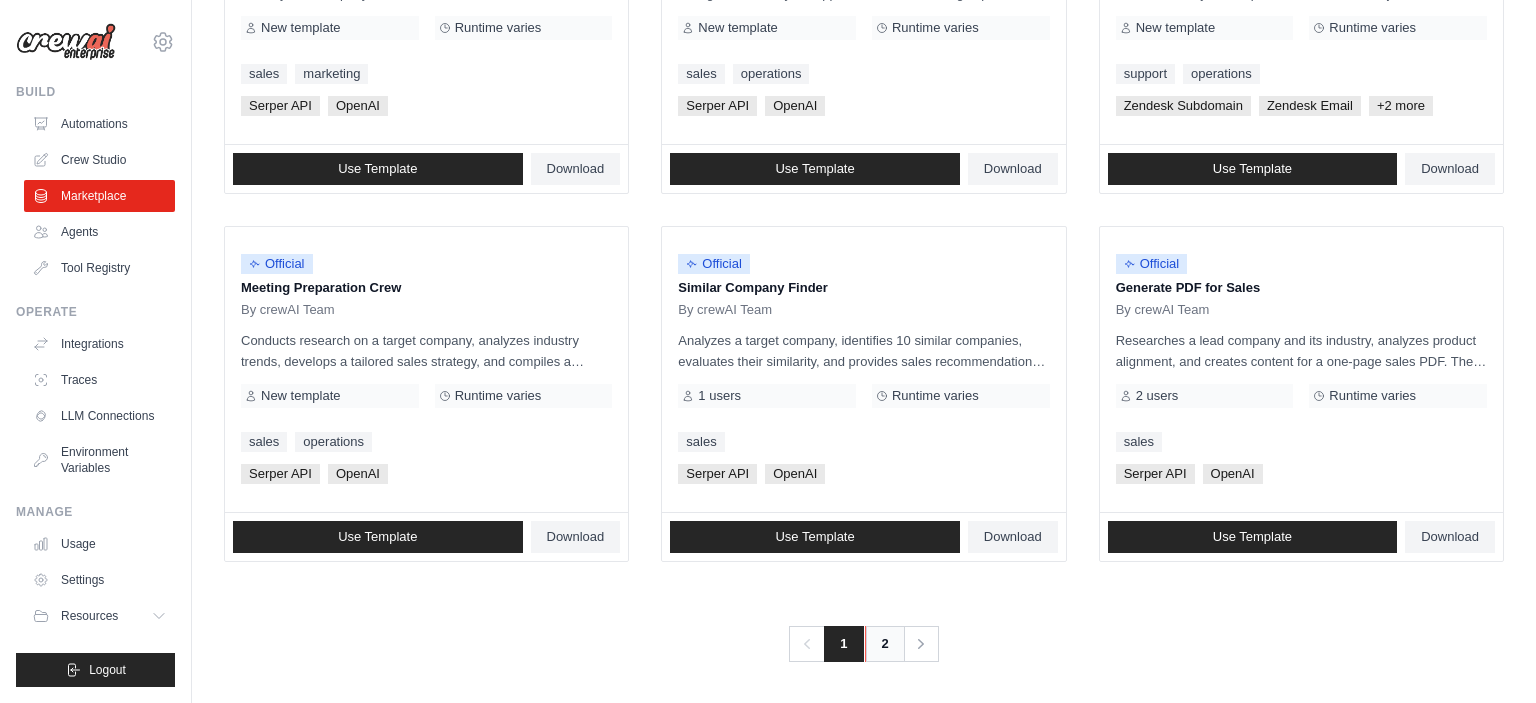 click on "2" at bounding box center (885, 644) 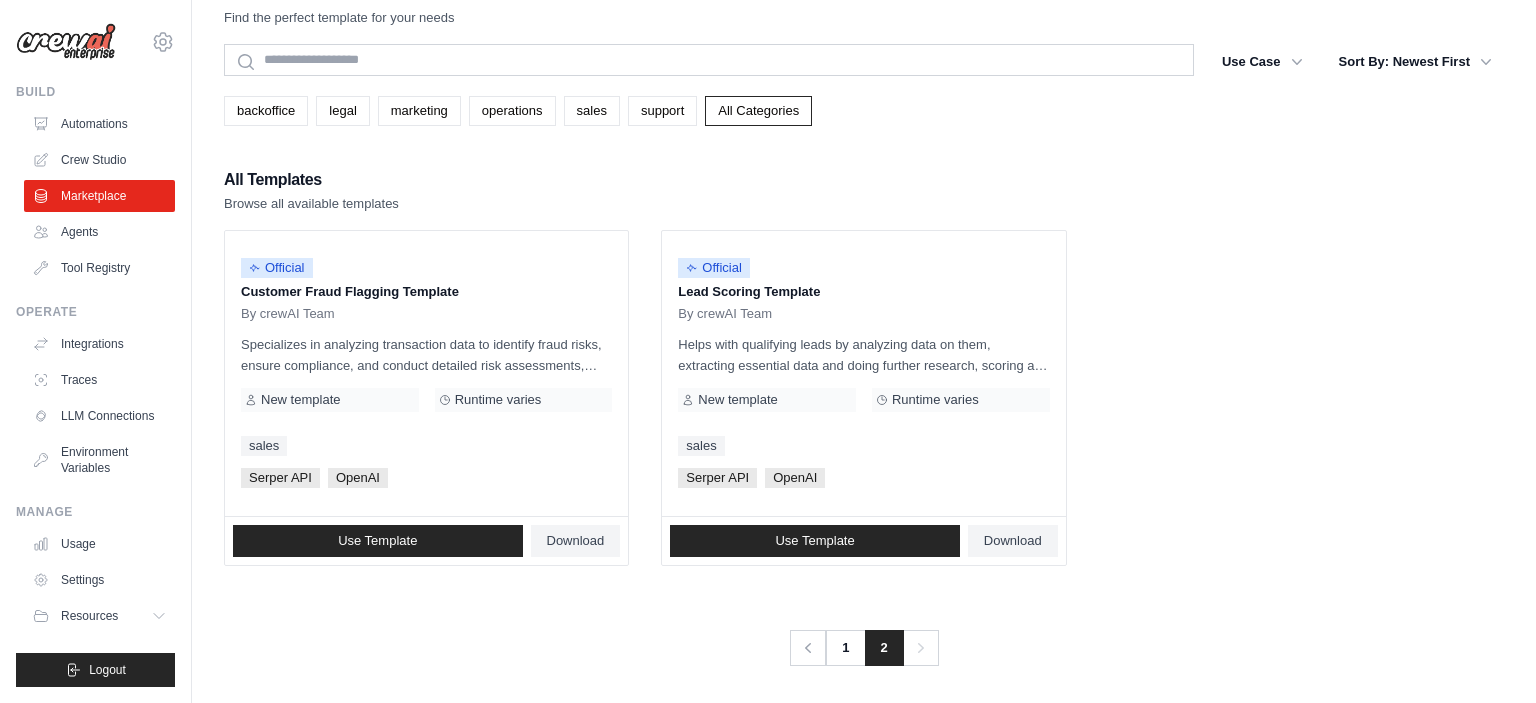 scroll, scrollTop: 0, scrollLeft: 0, axis: both 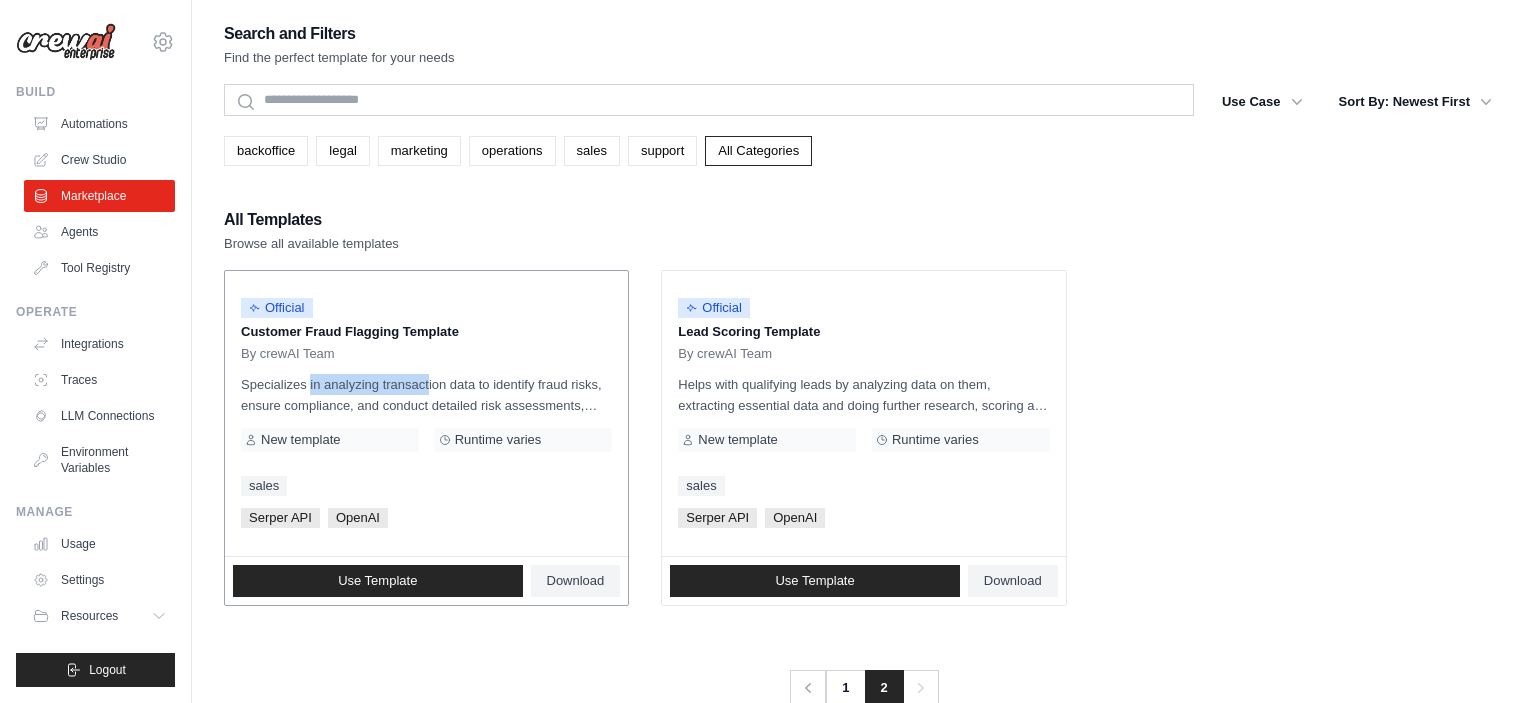 drag, startPoint x: 262, startPoint y: 381, endPoint x: 392, endPoint y: 378, distance: 130.0346 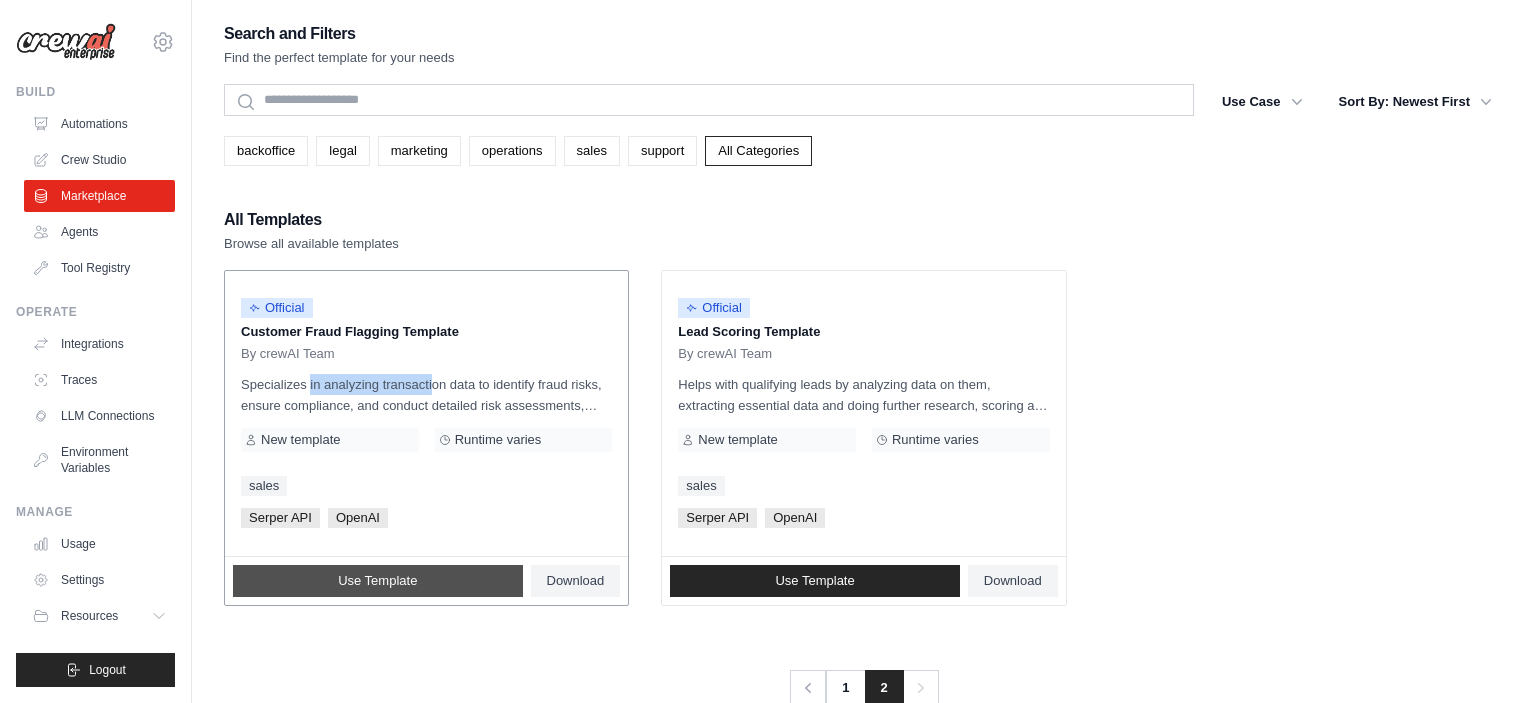 click on "Use Template" at bounding box center (377, 581) 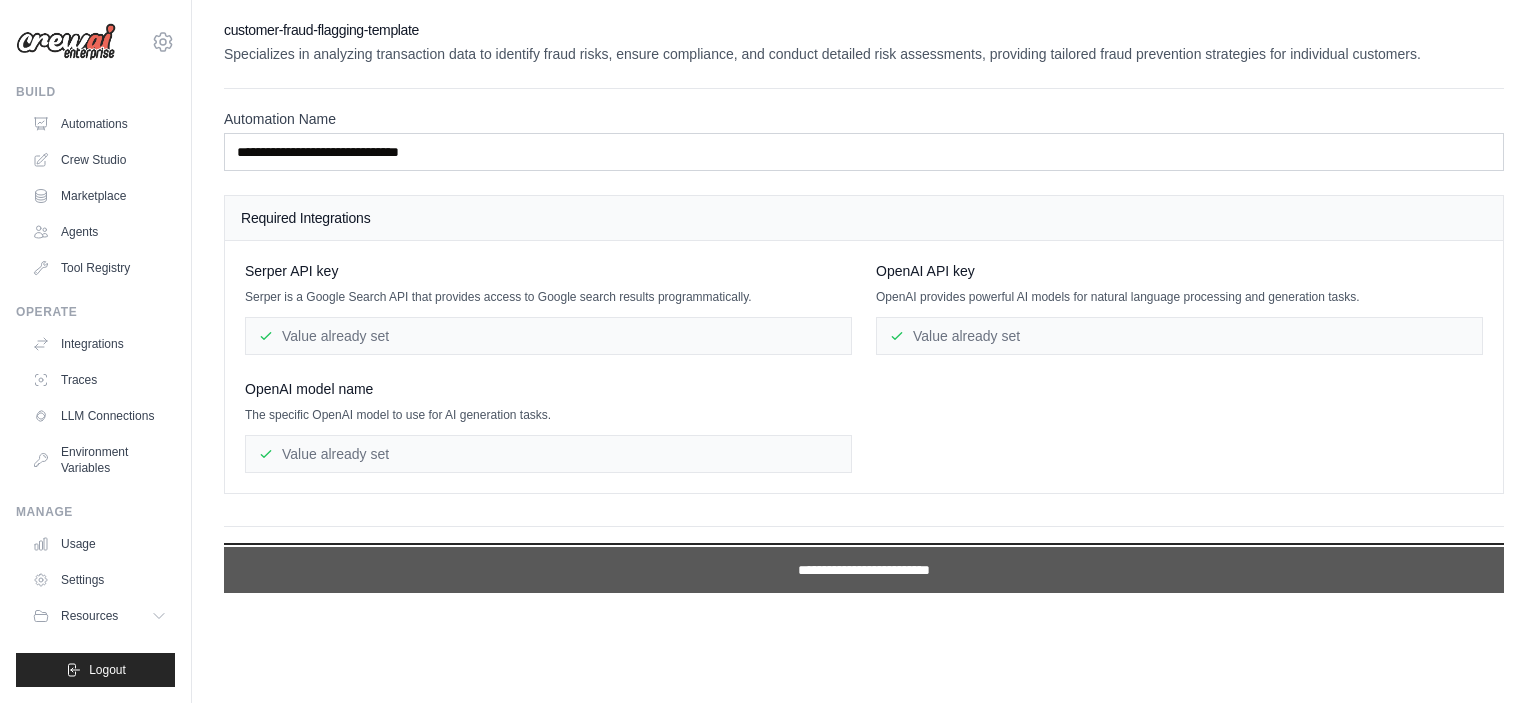 click on "**********" at bounding box center (864, 570) 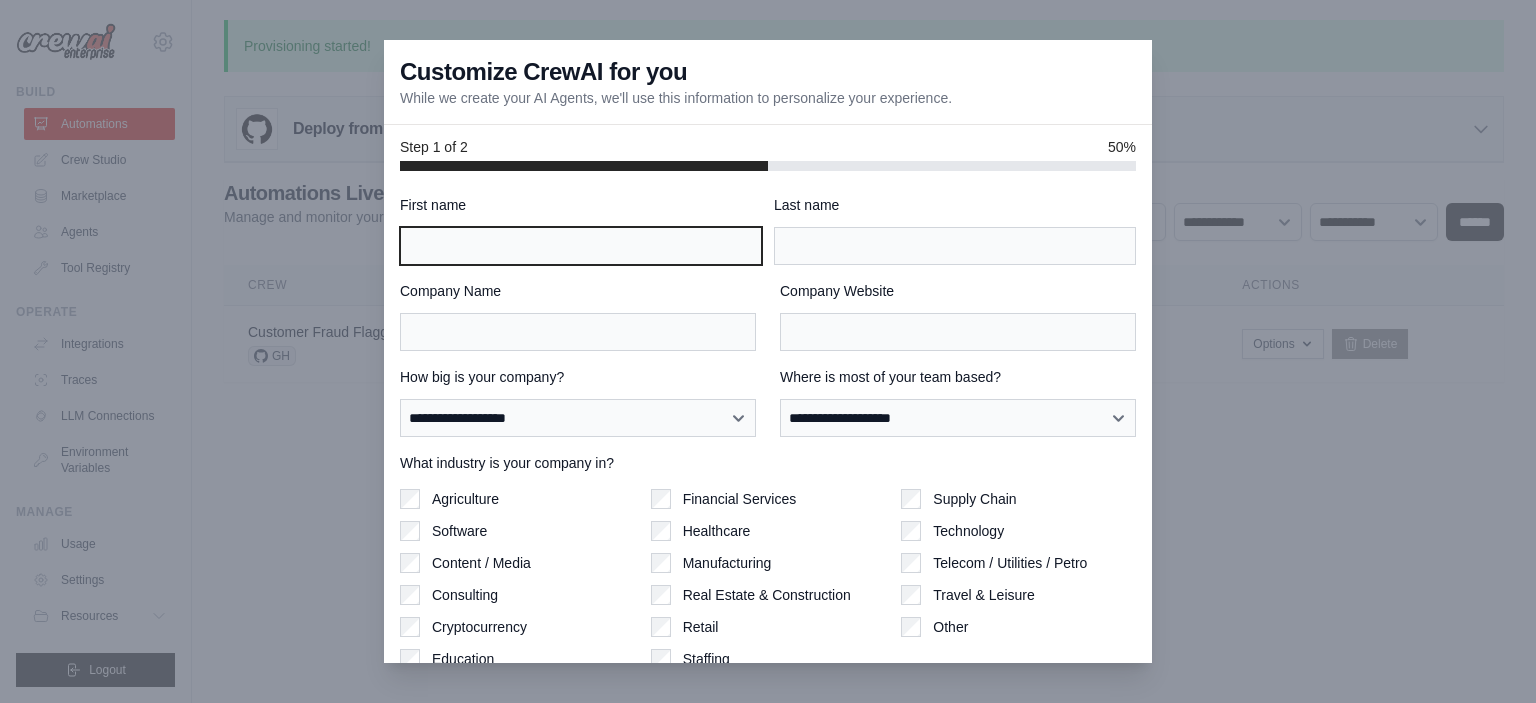 click on "First name" at bounding box center (581, 246) 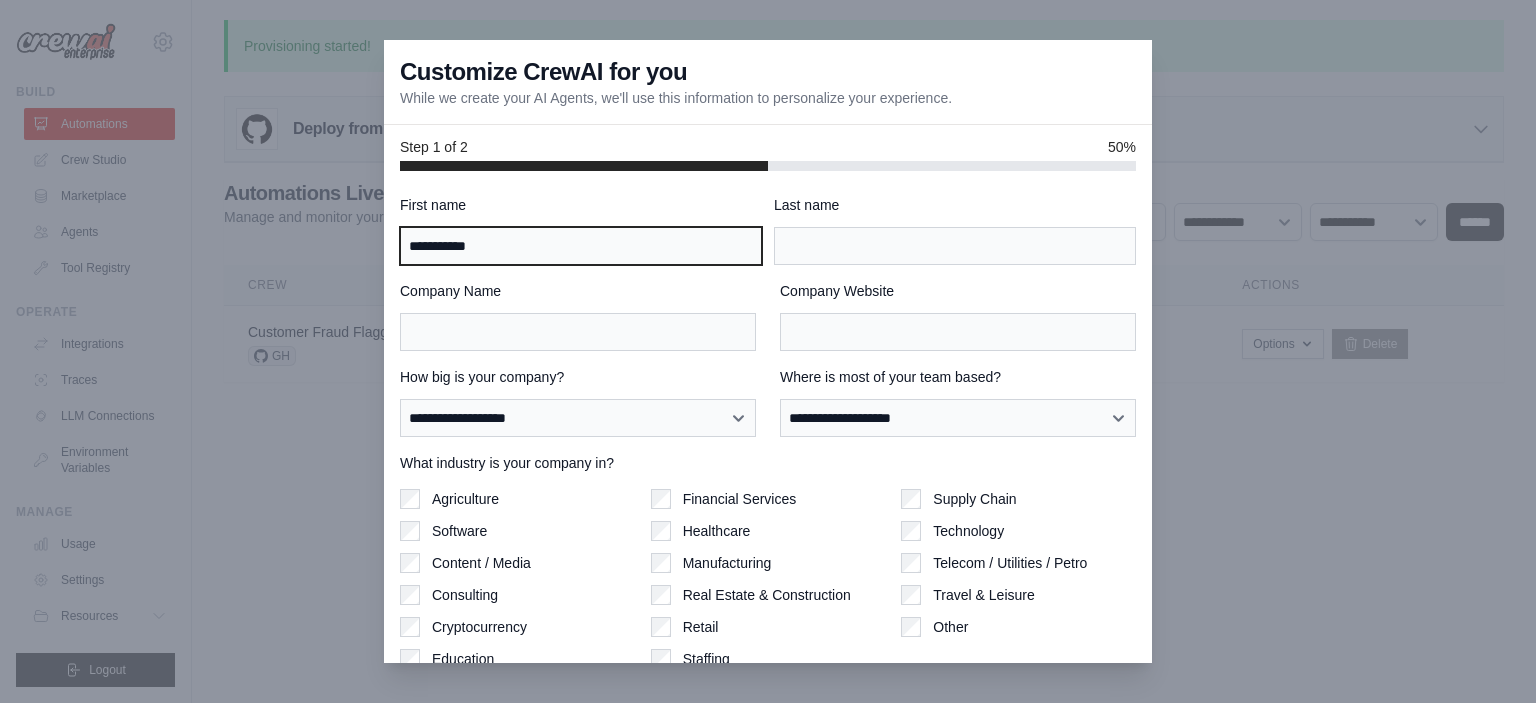type on "**********" 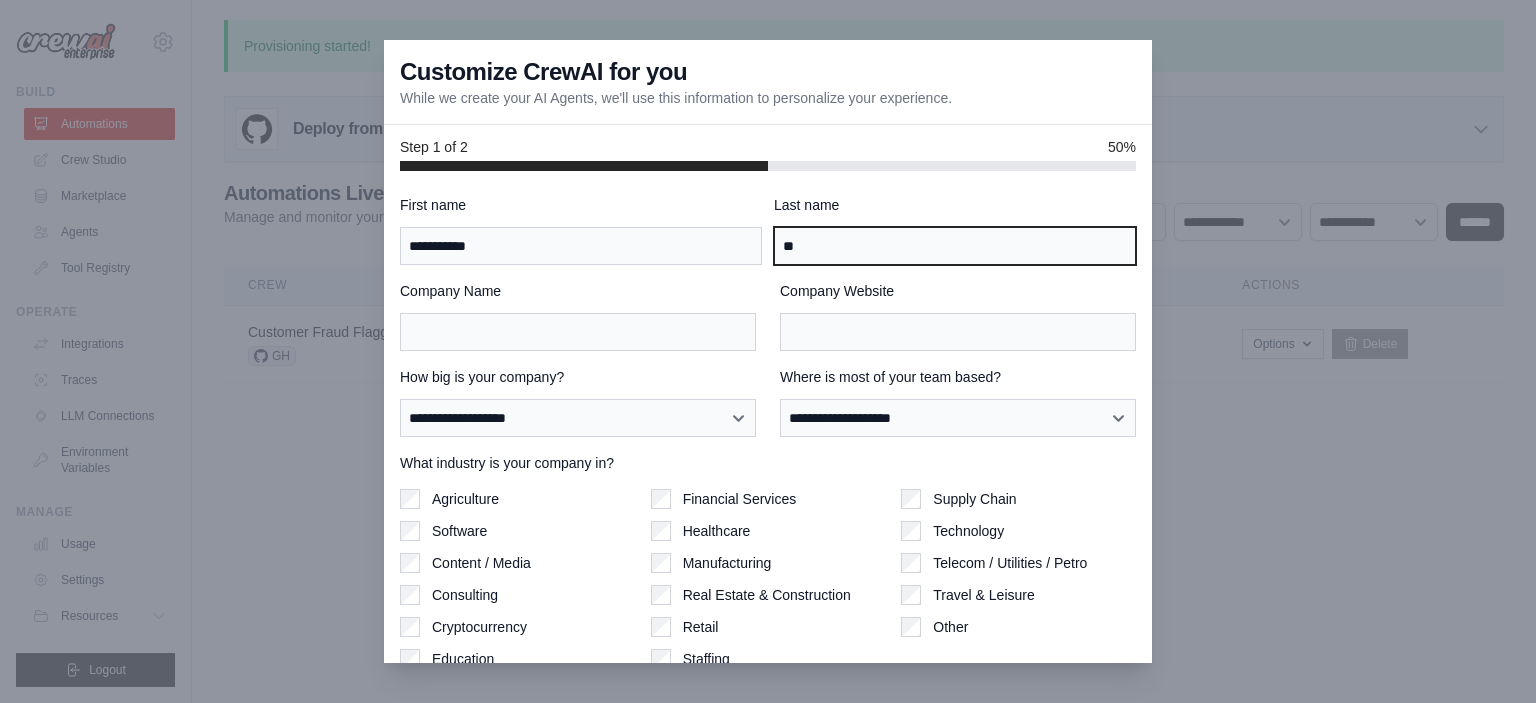 type on "*" 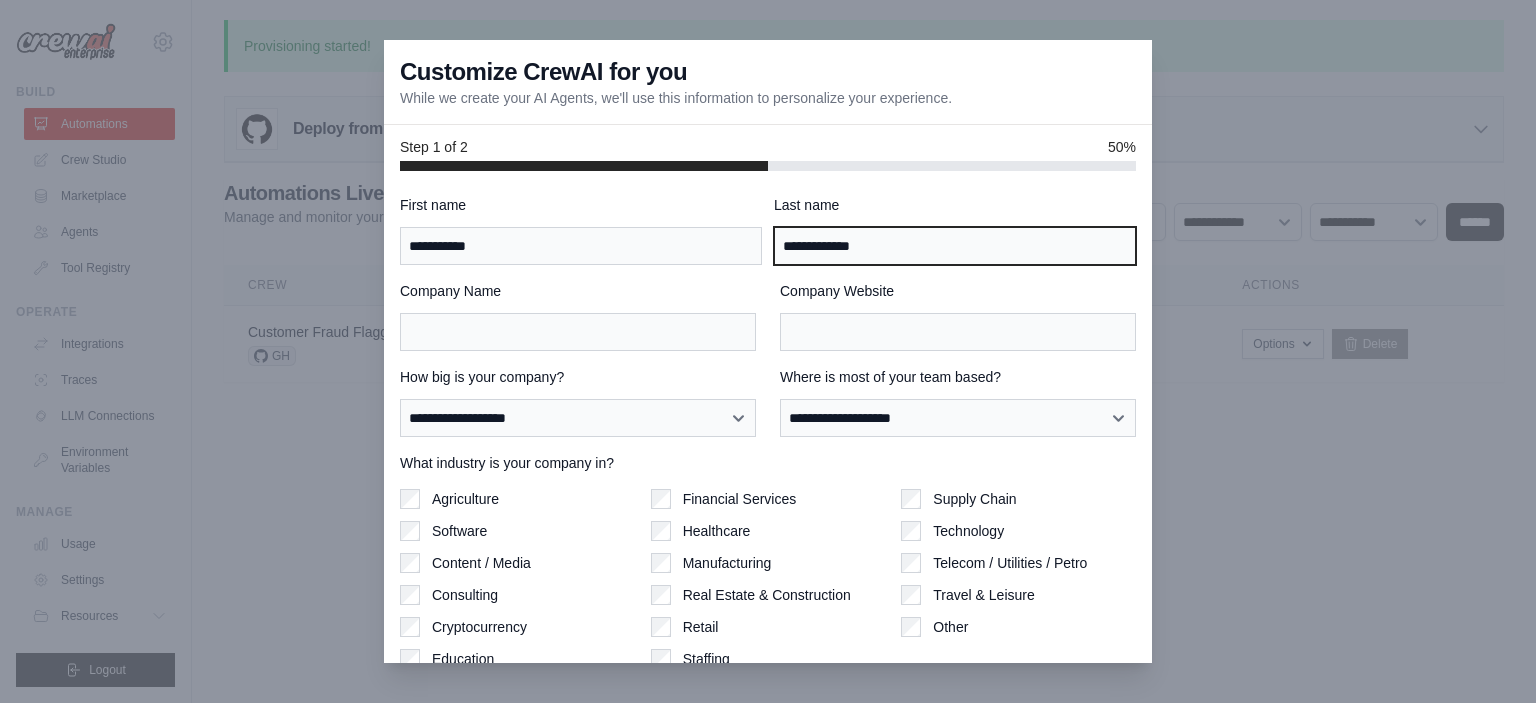 type on "**********" 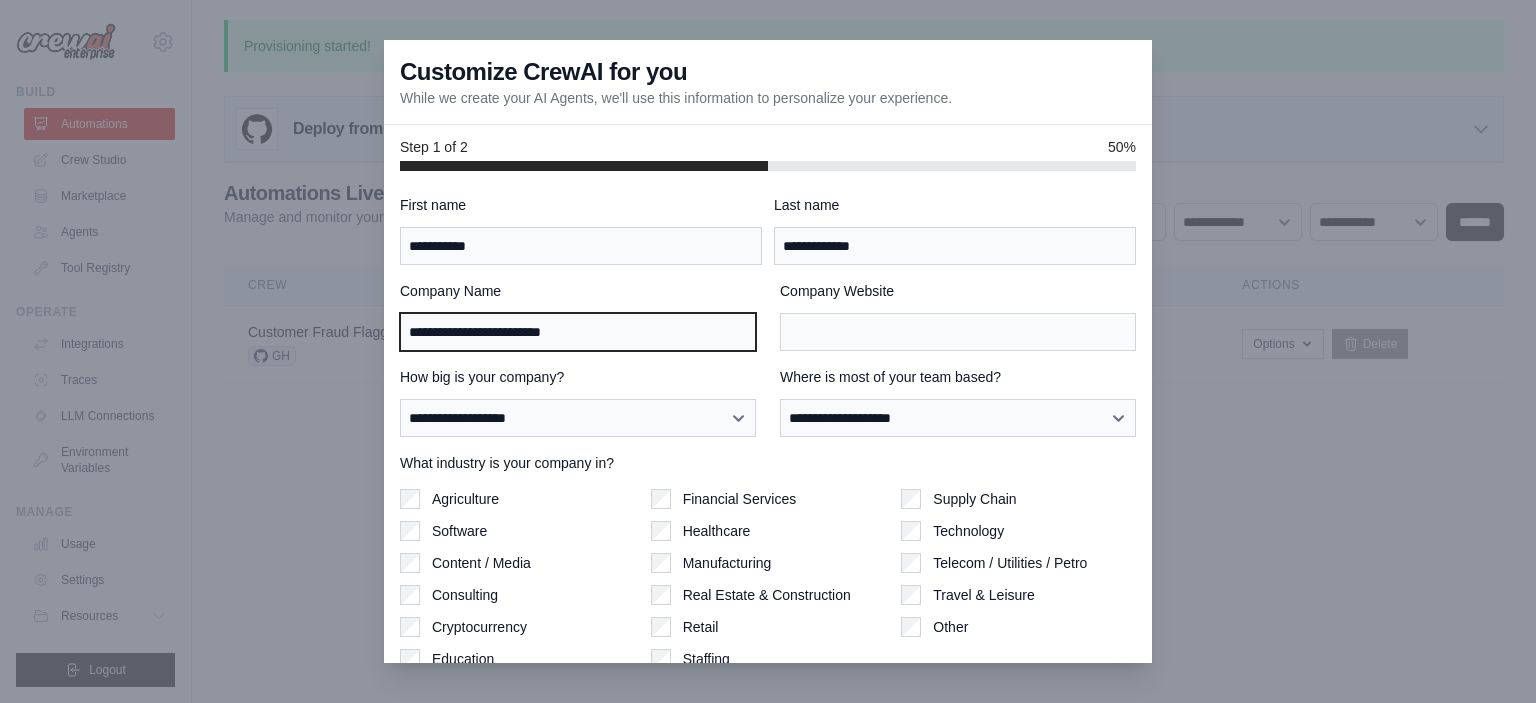 type on "**********" 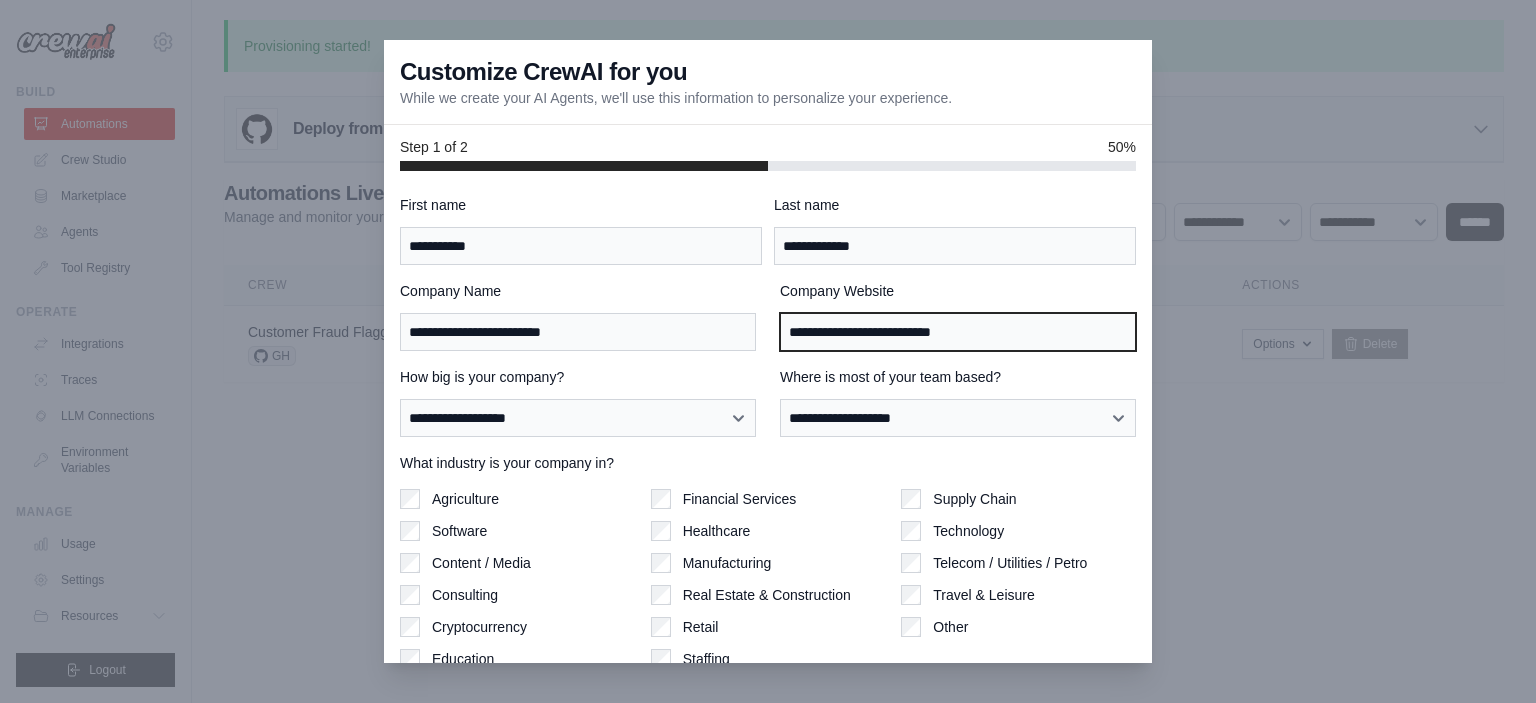 type on "**********" 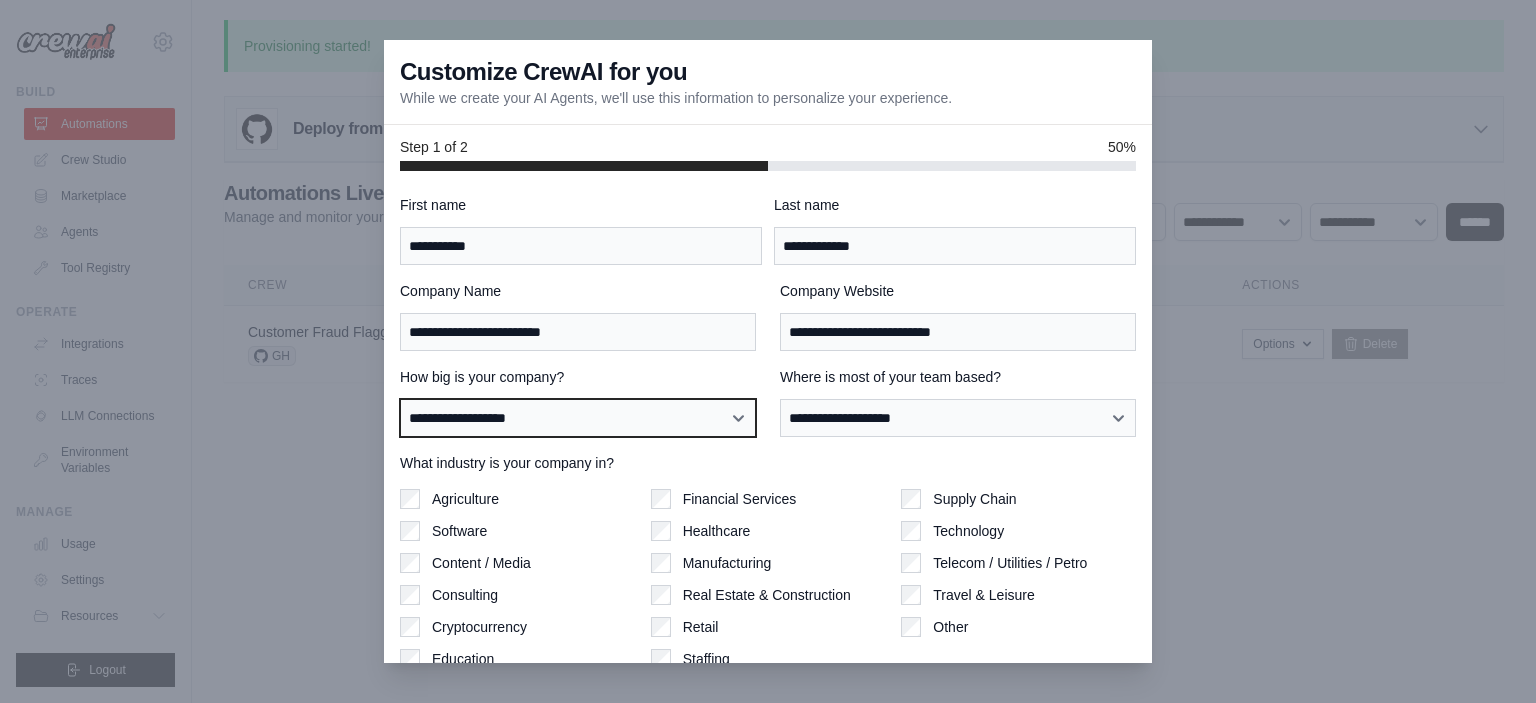 click on "**********" at bounding box center (578, 418) 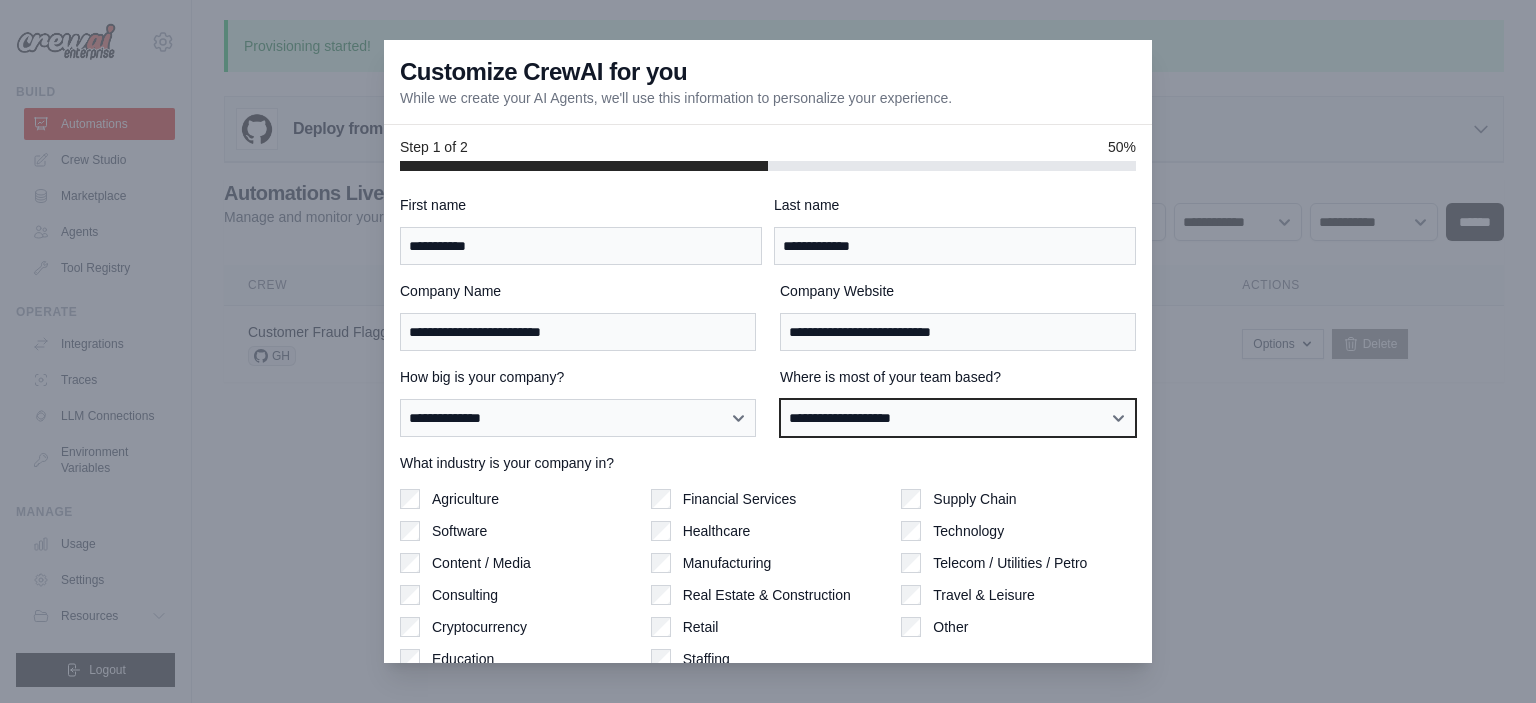 click on "**********" at bounding box center (958, 418) 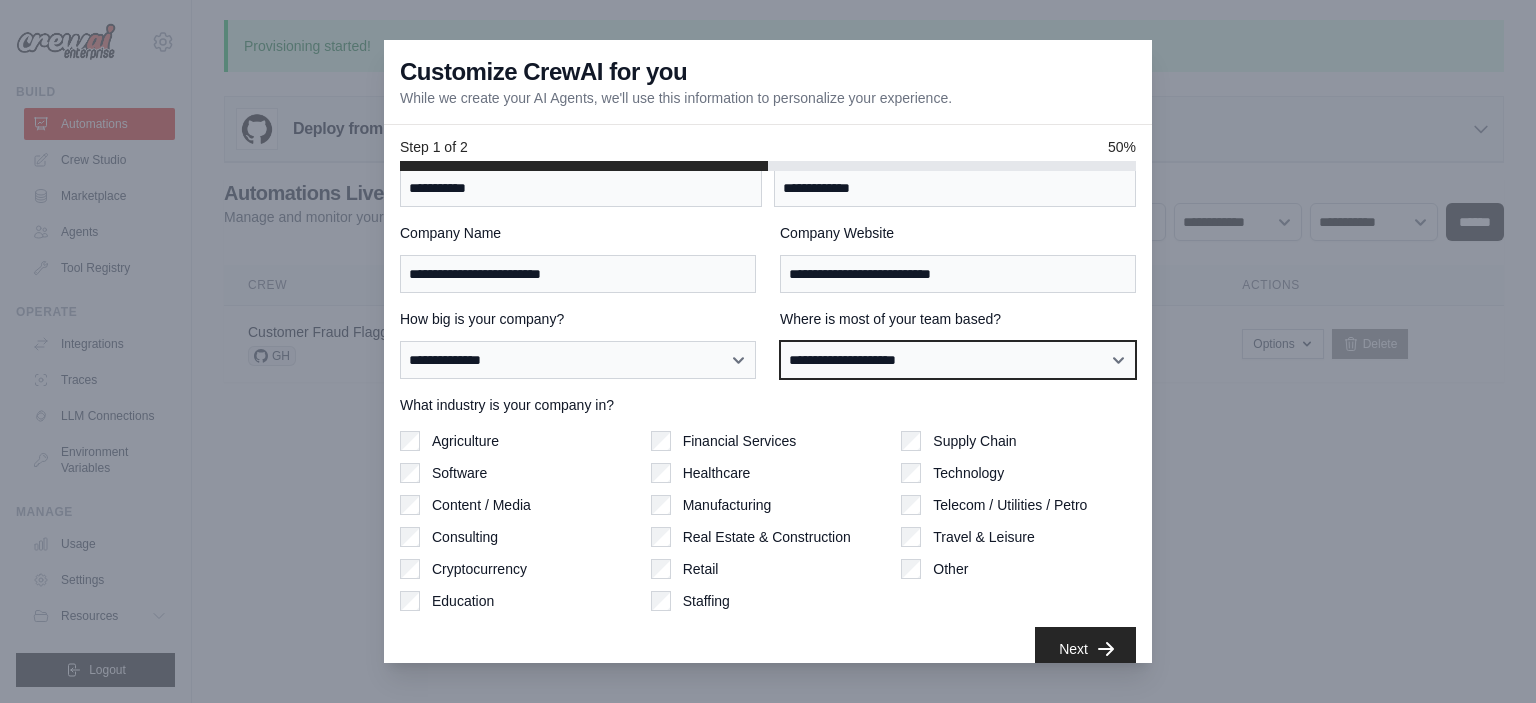 scroll, scrollTop: 80, scrollLeft: 0, axis: vertical 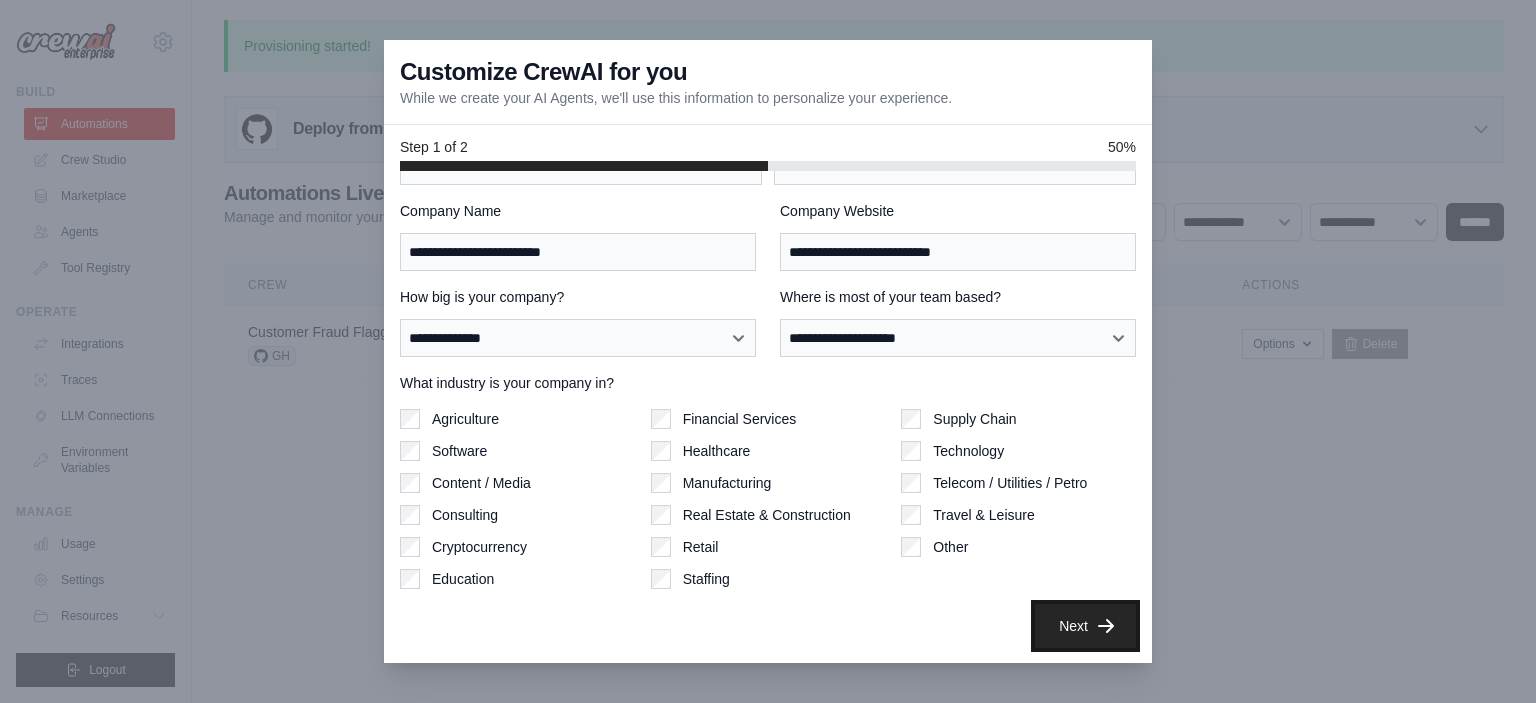 click on "Next" at bounding box center [1085, 626] 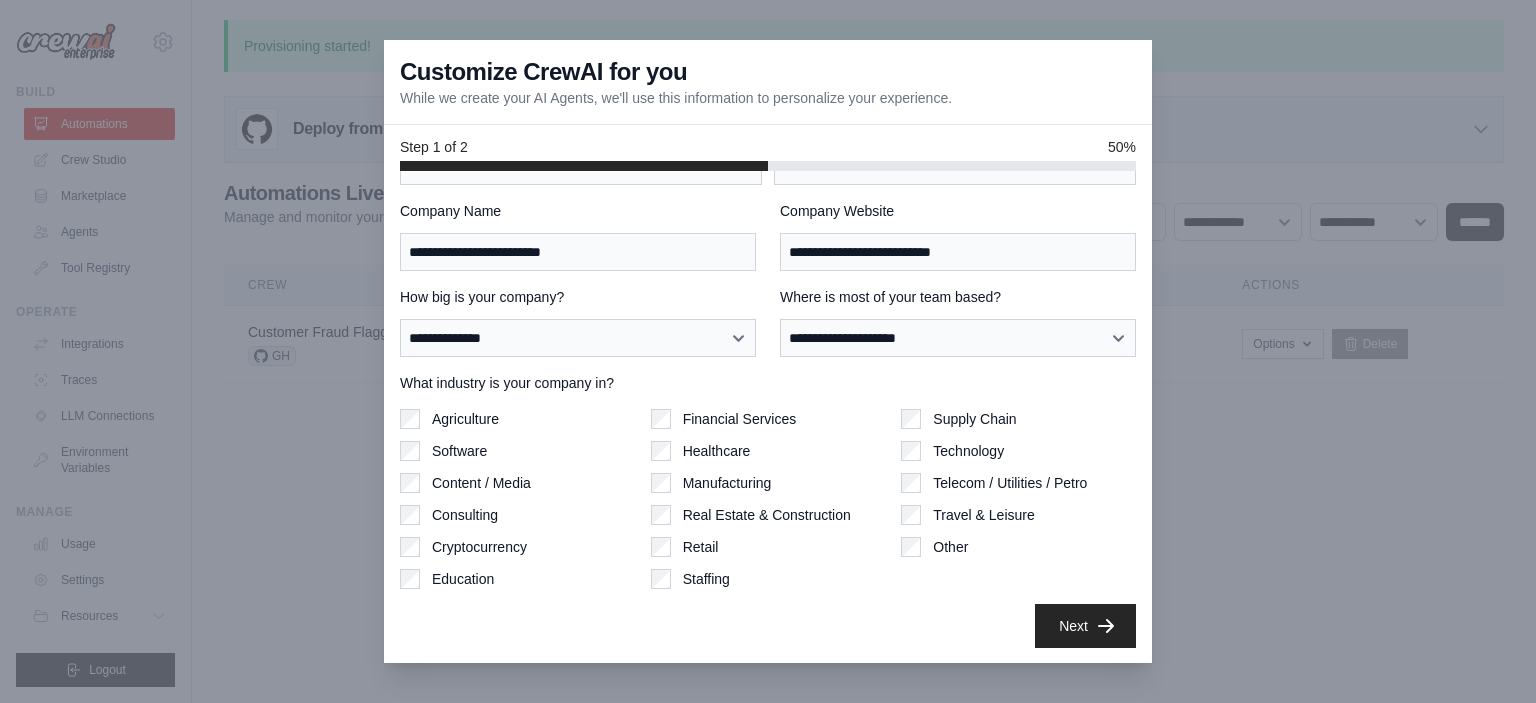 scroll, scrollTop: 0, scrollLeft: 0, axis: both 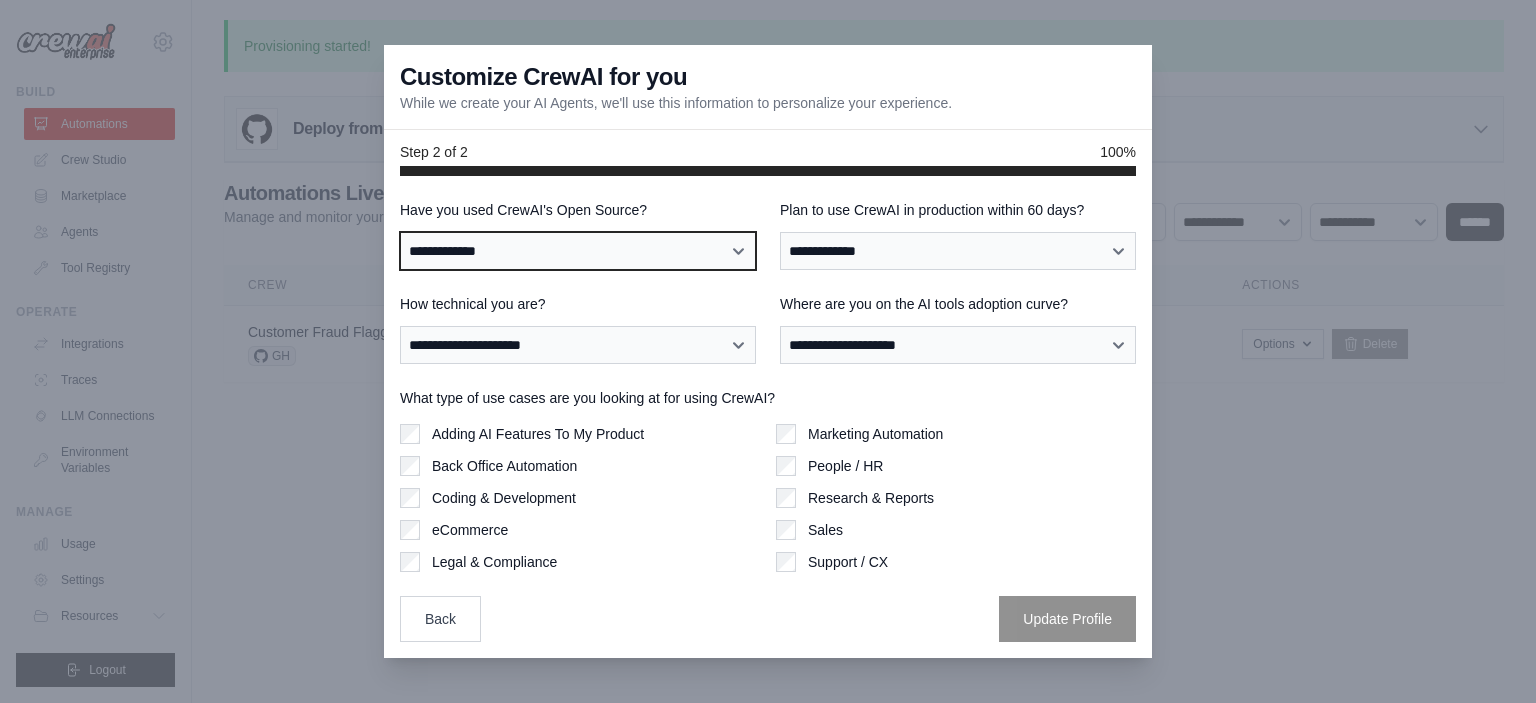 click on "**********" at bounding box center [578, 251] 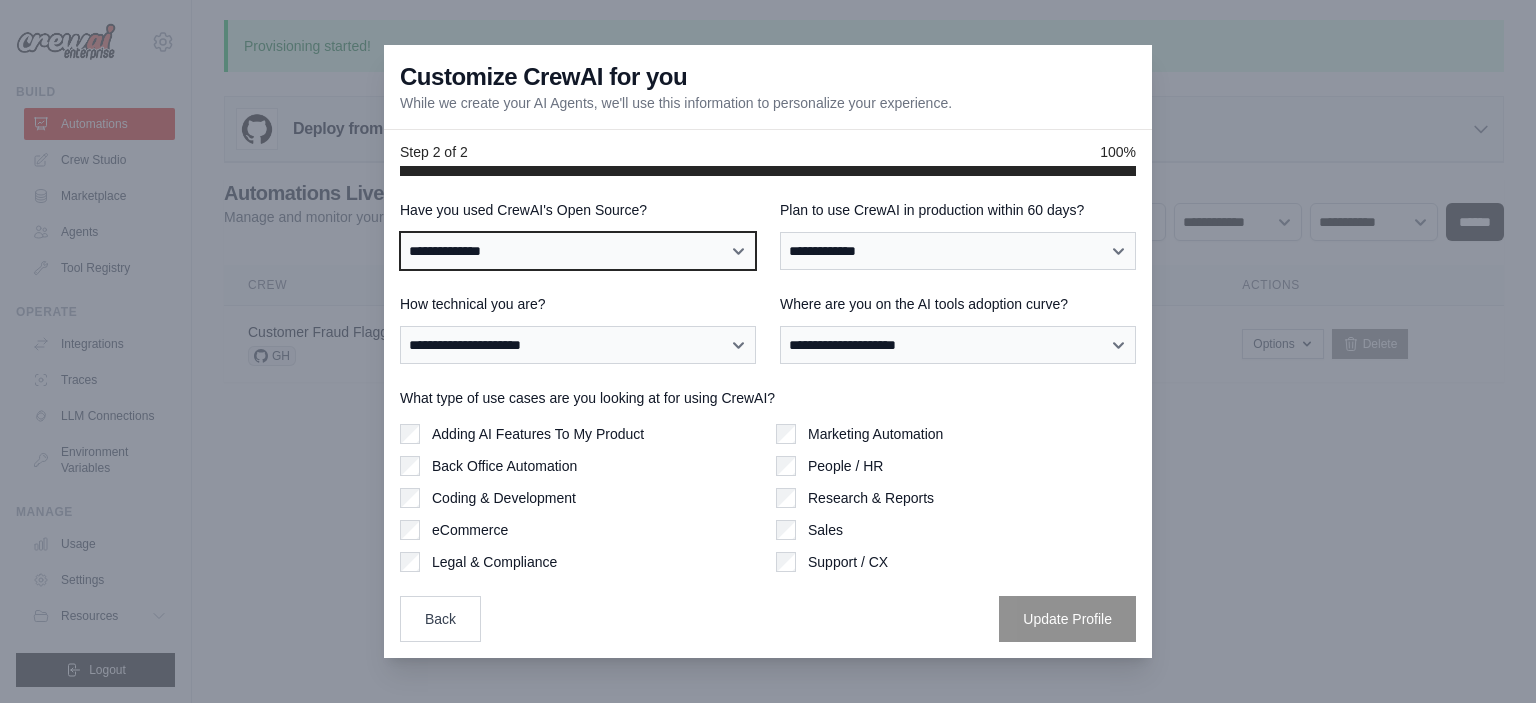 click on "**********" at bounding box center [0, 0] 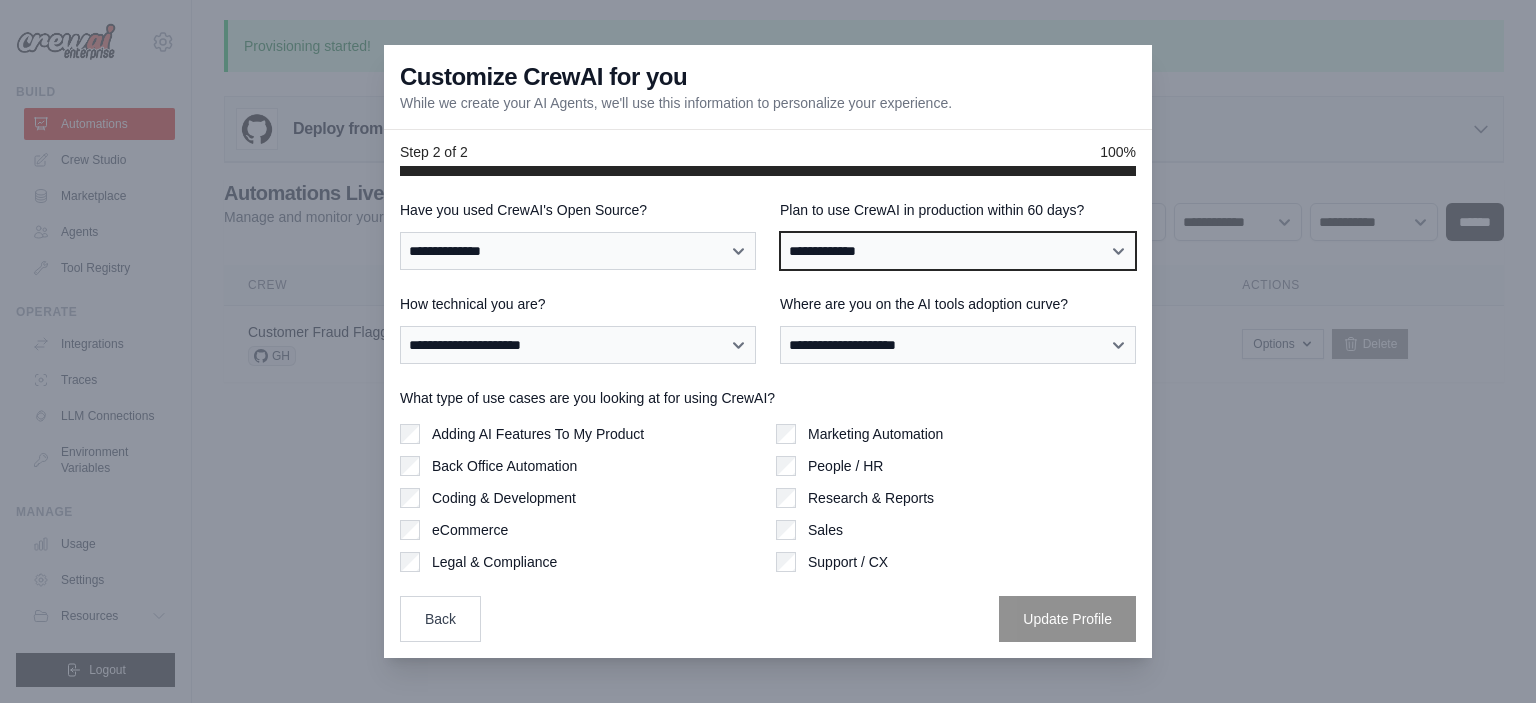 click on "**********" at bounding box center (958, 251) 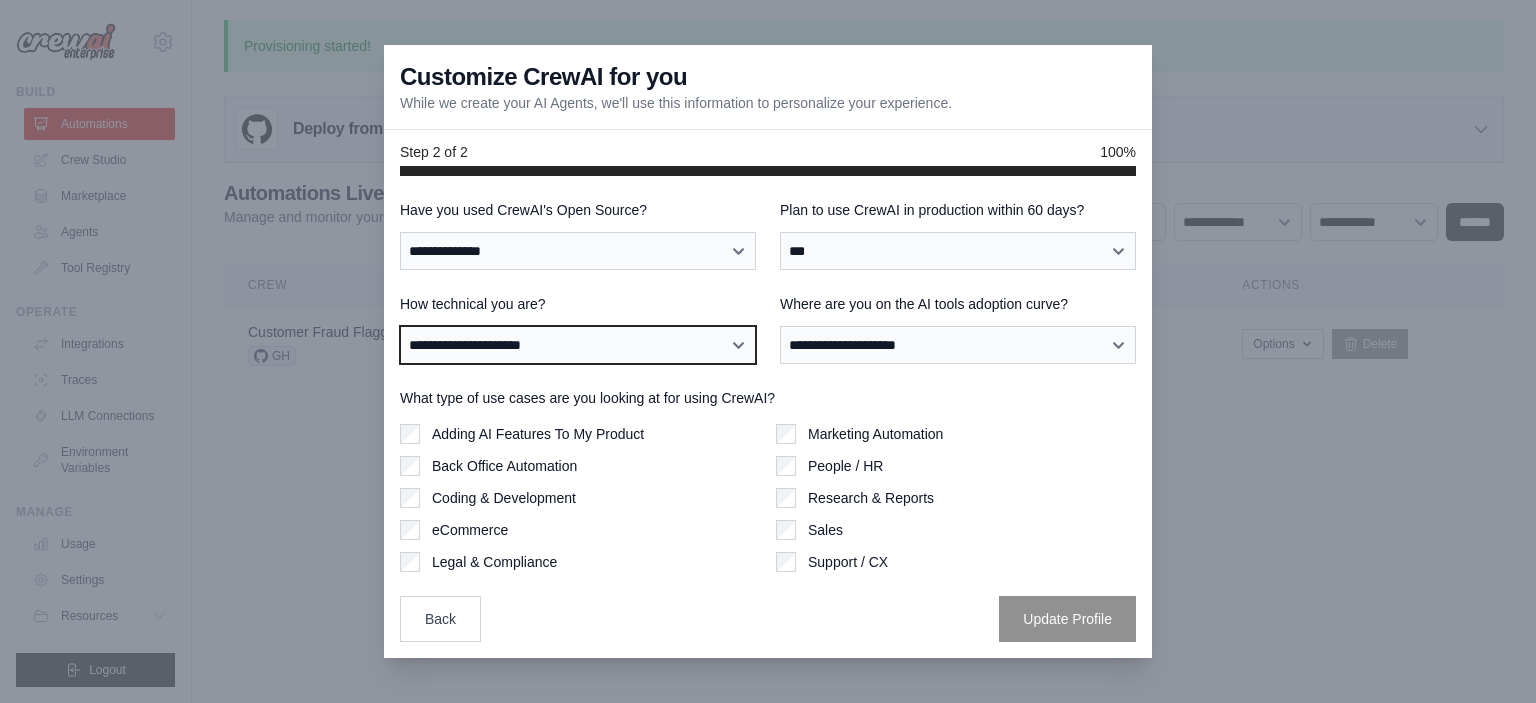 click on "**********" at bounding box center (578, 345) 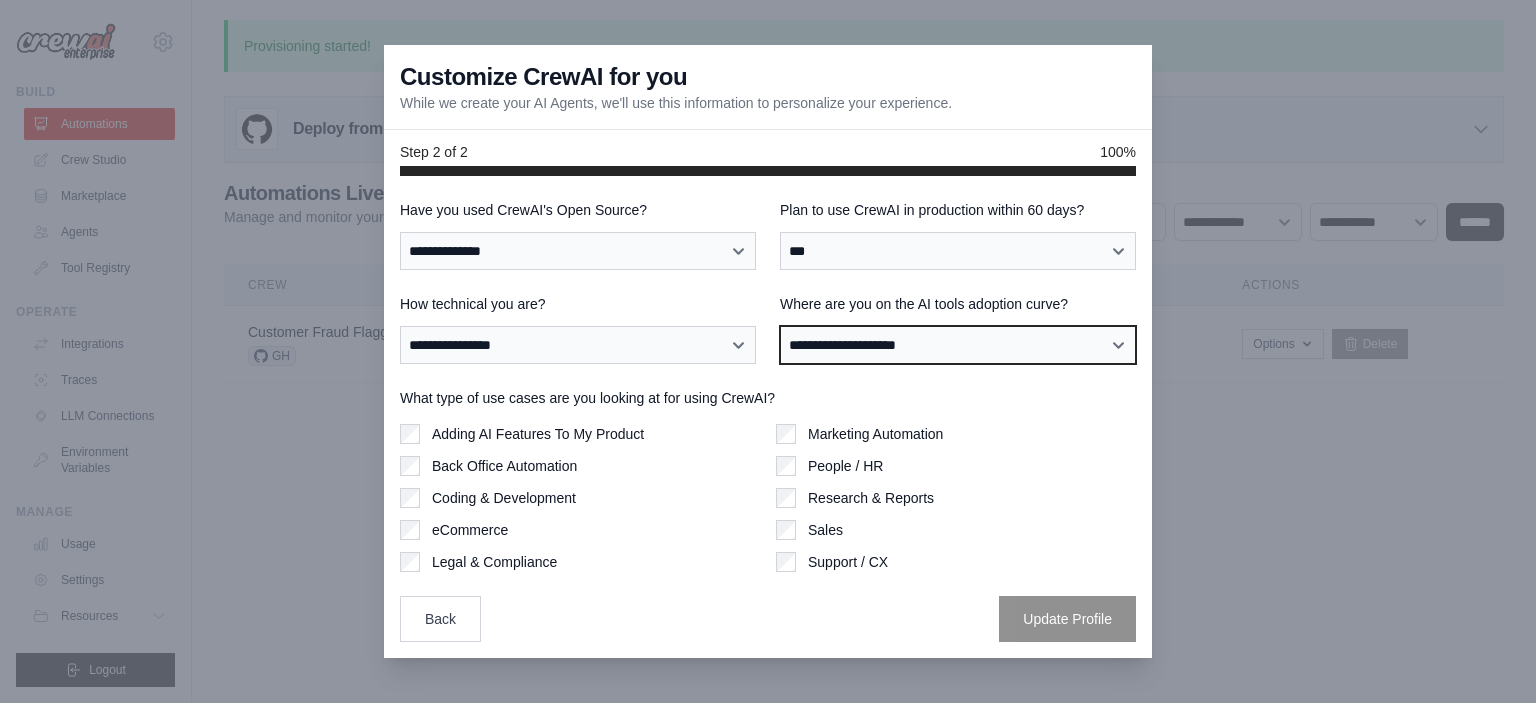 click on "**********" at bounding box center [958, 345] 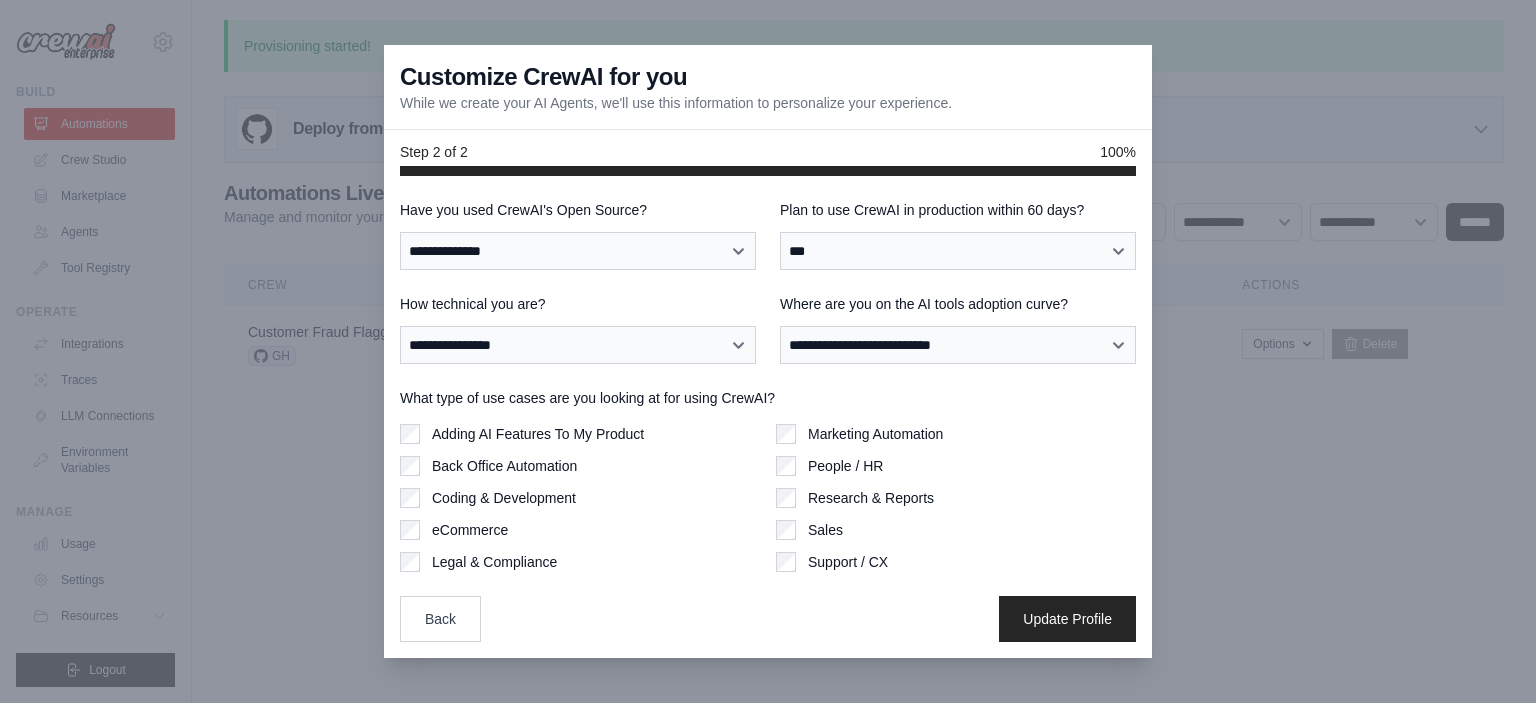 click on "Adding AI Features To My Product" at bounding box center [538, 434] 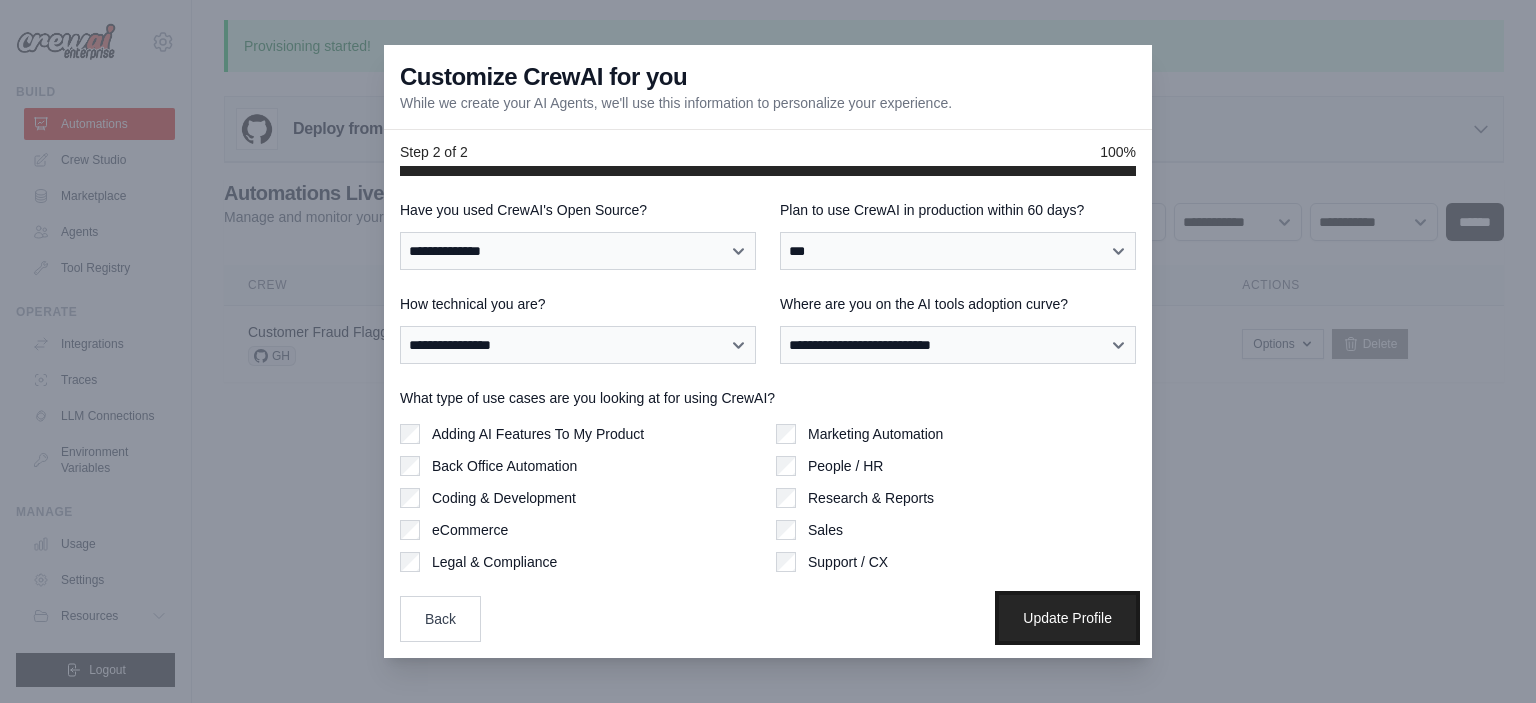click on "Update Profile" at bounding box center (1067, 618) 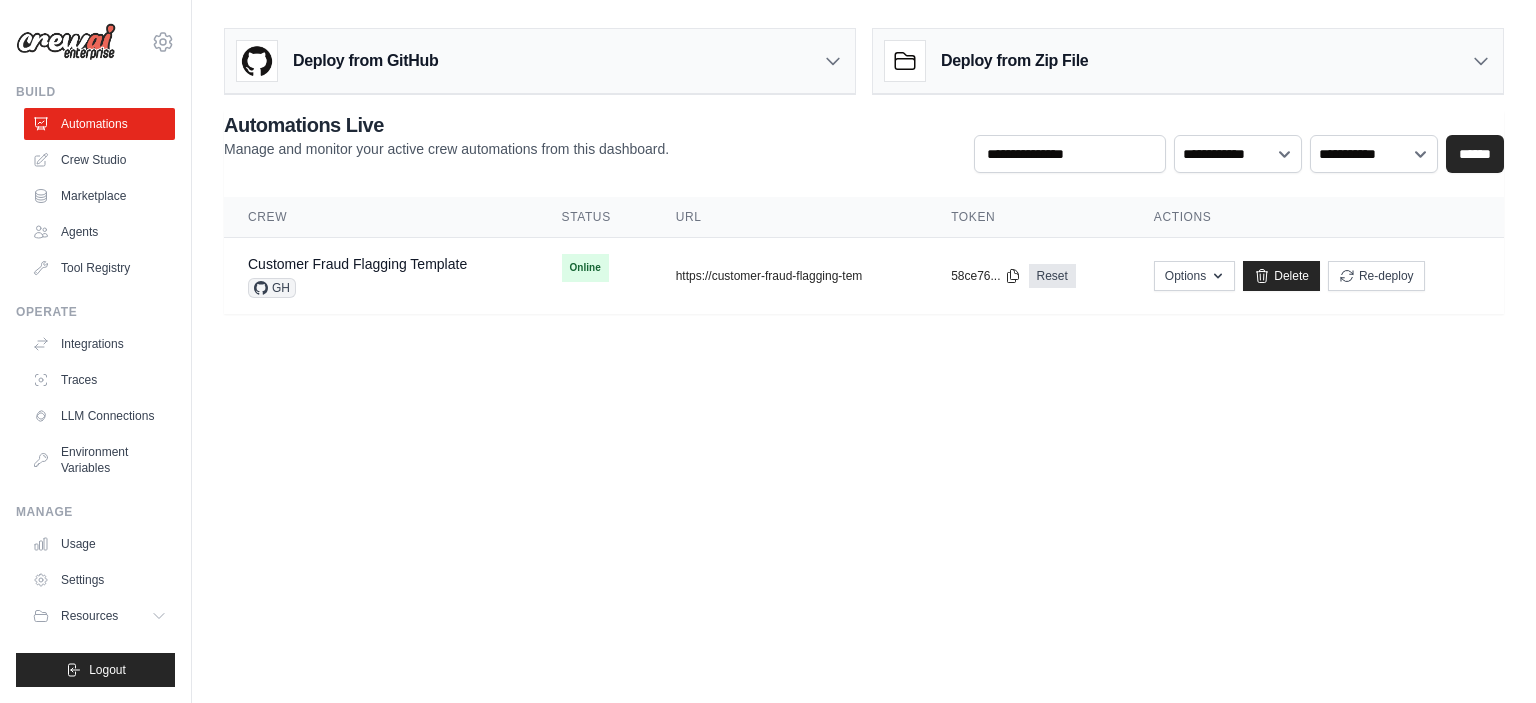scroll, scrollTop: 0, scrollLeft: 0, axis: both 